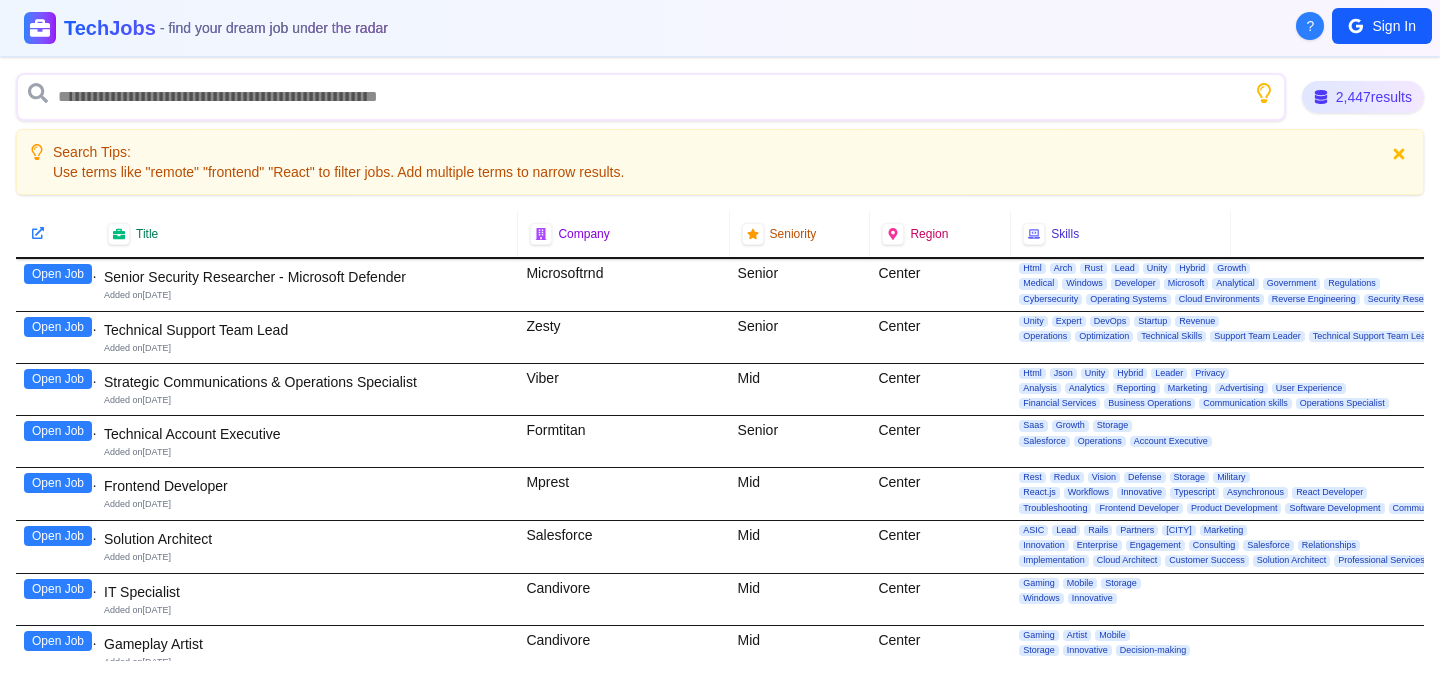 scroll, scrollTop: 0, scrollLeft: 0, axis: both 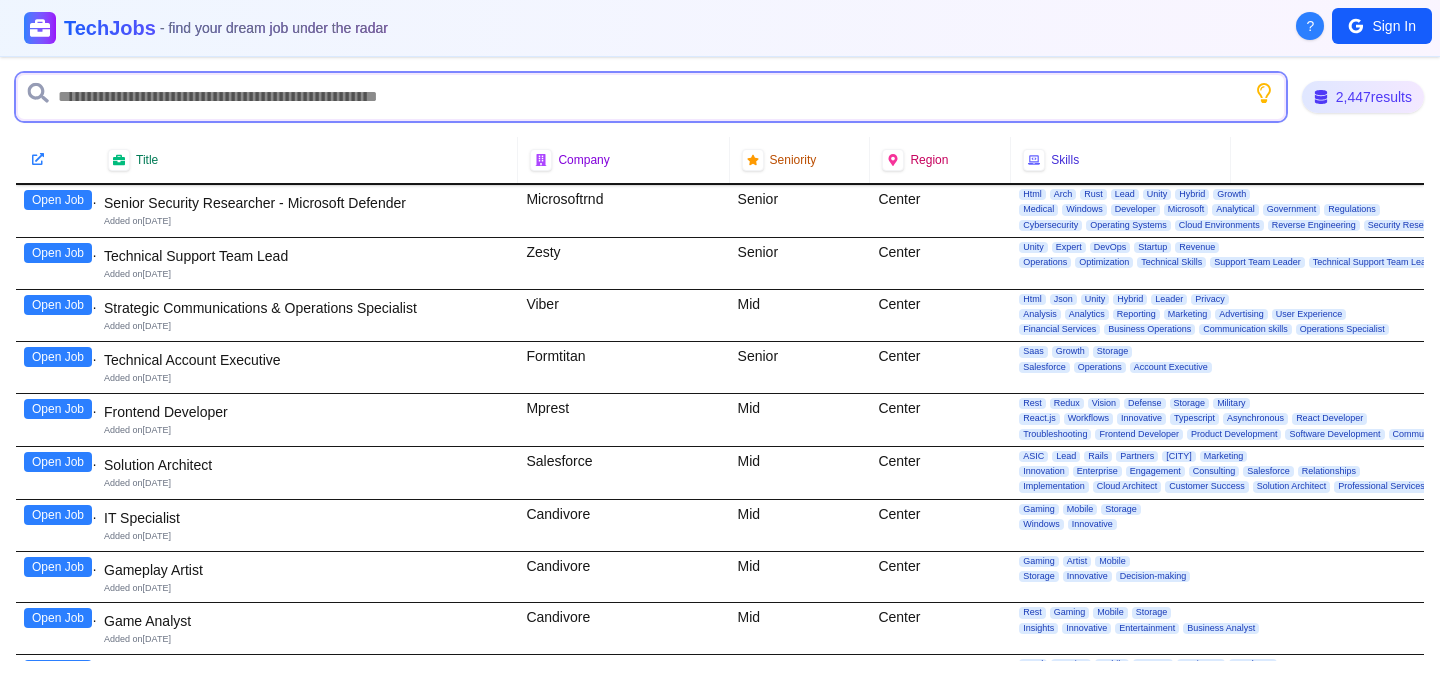 click at bounding box center (651, 97) 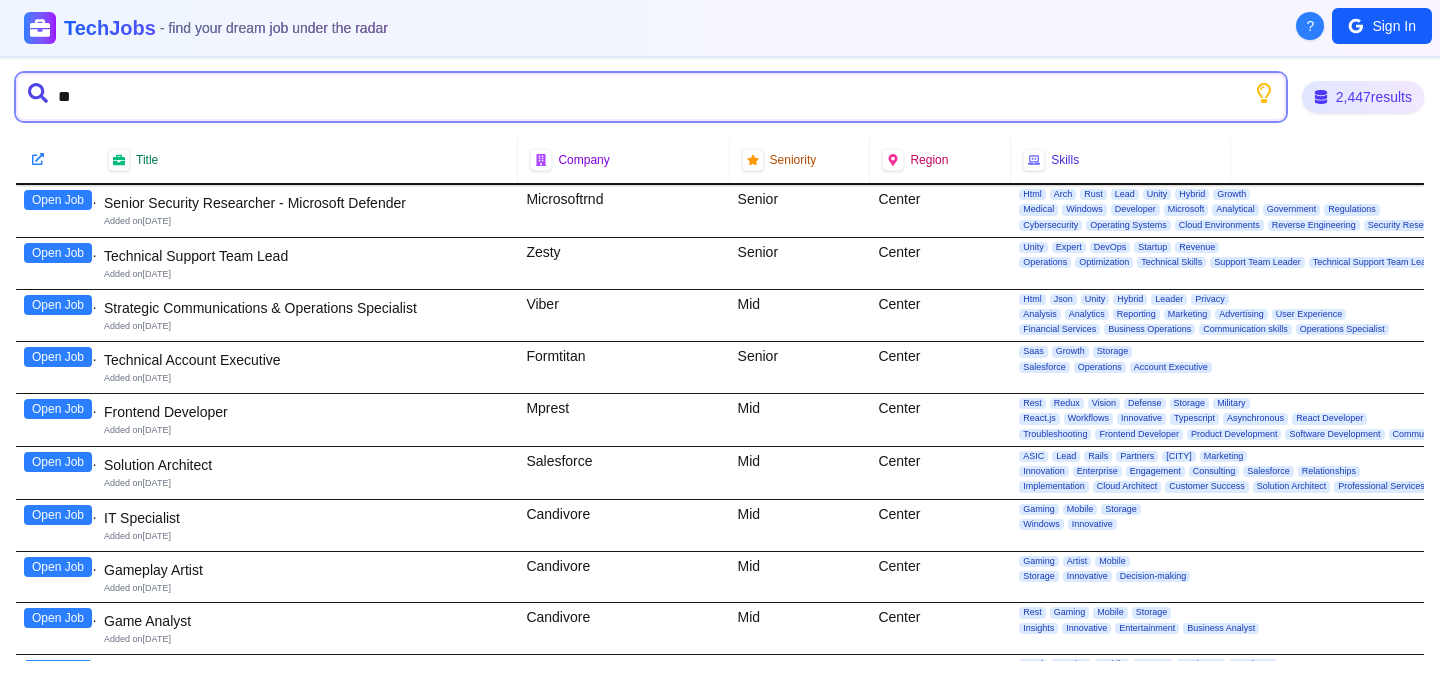 type on "*" 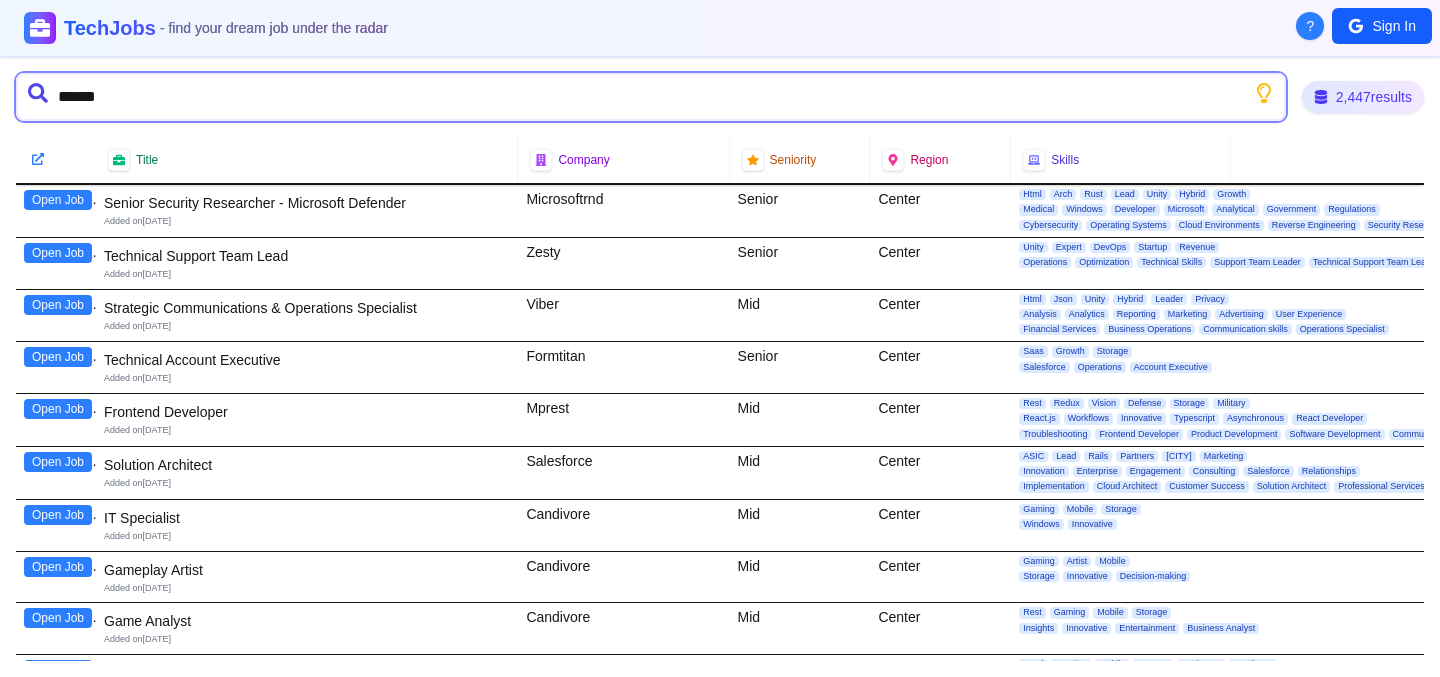 type on "*******" 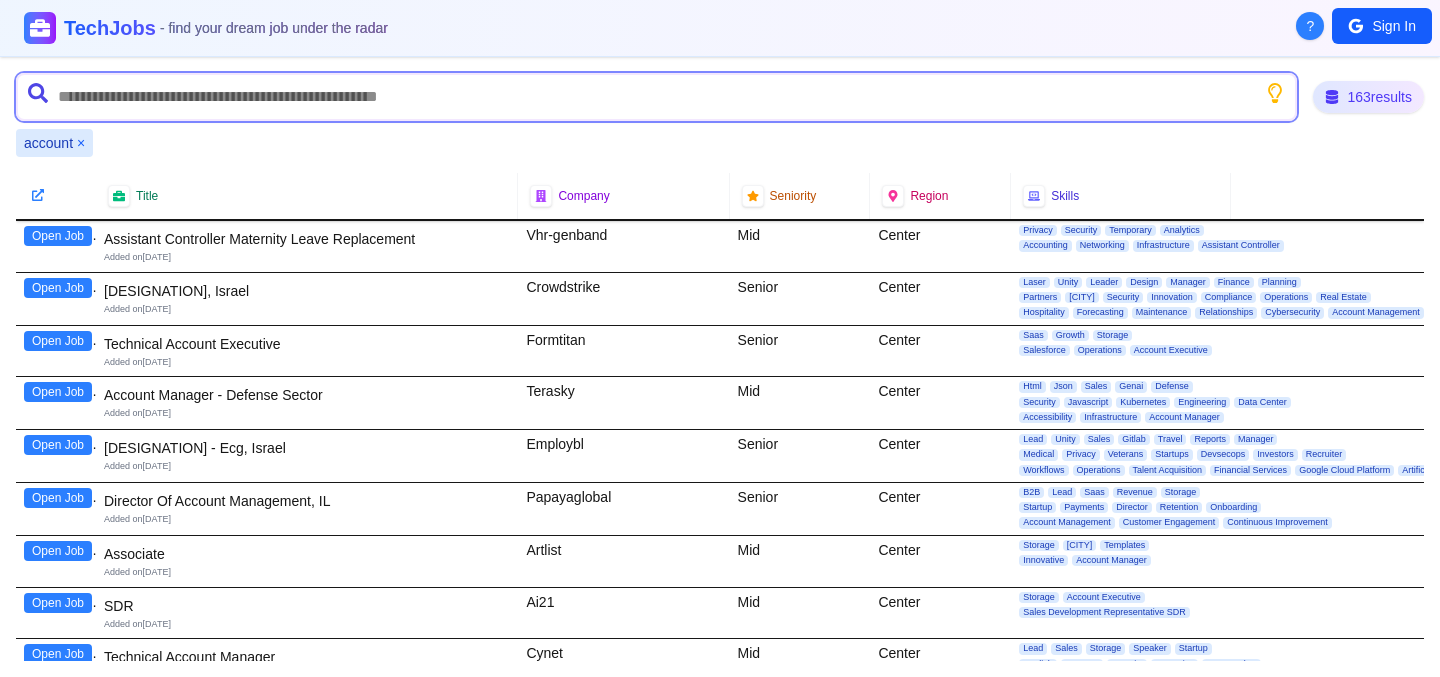 scroll, scrollTop: 13, scrollLeft: 0, axis: vertical 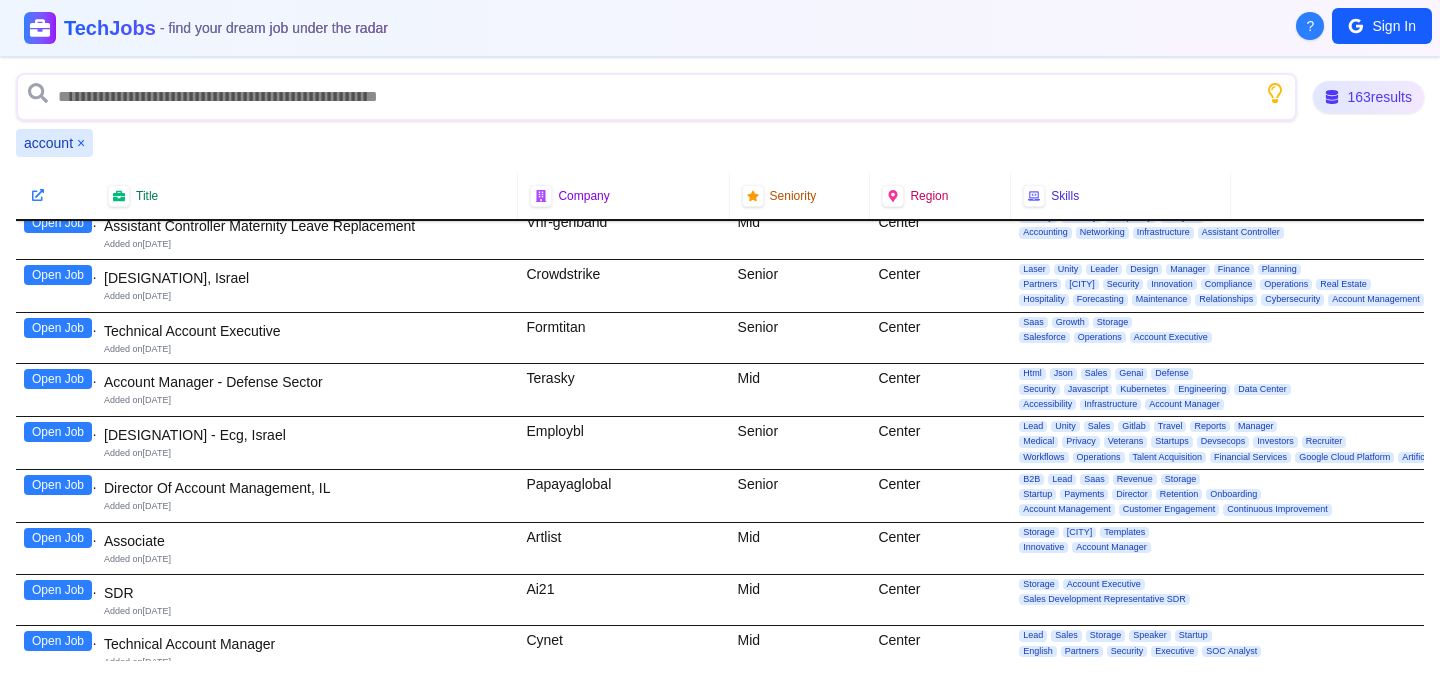 click on "Account Manager - Defense Sector" at bounding box center (307, 382) 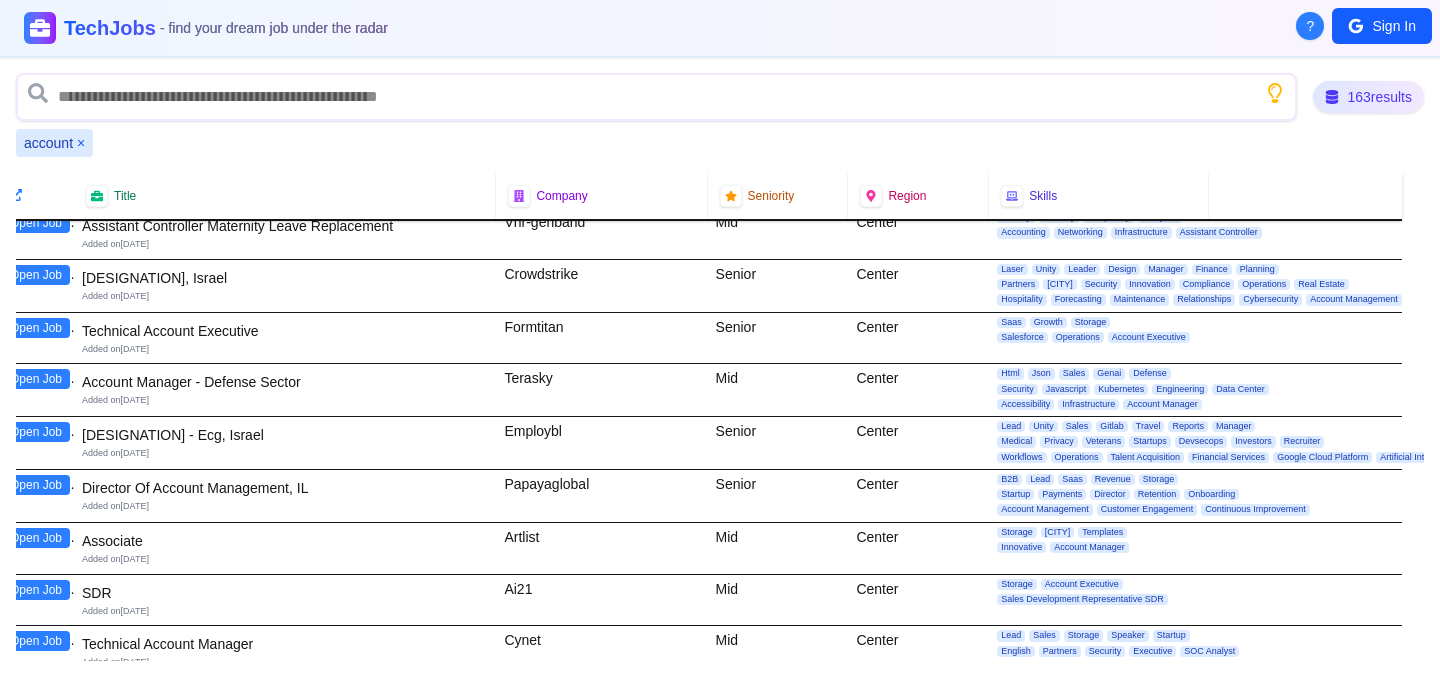 scroll, scrollTop: 13, scrollLeft: 0, axis: vertical 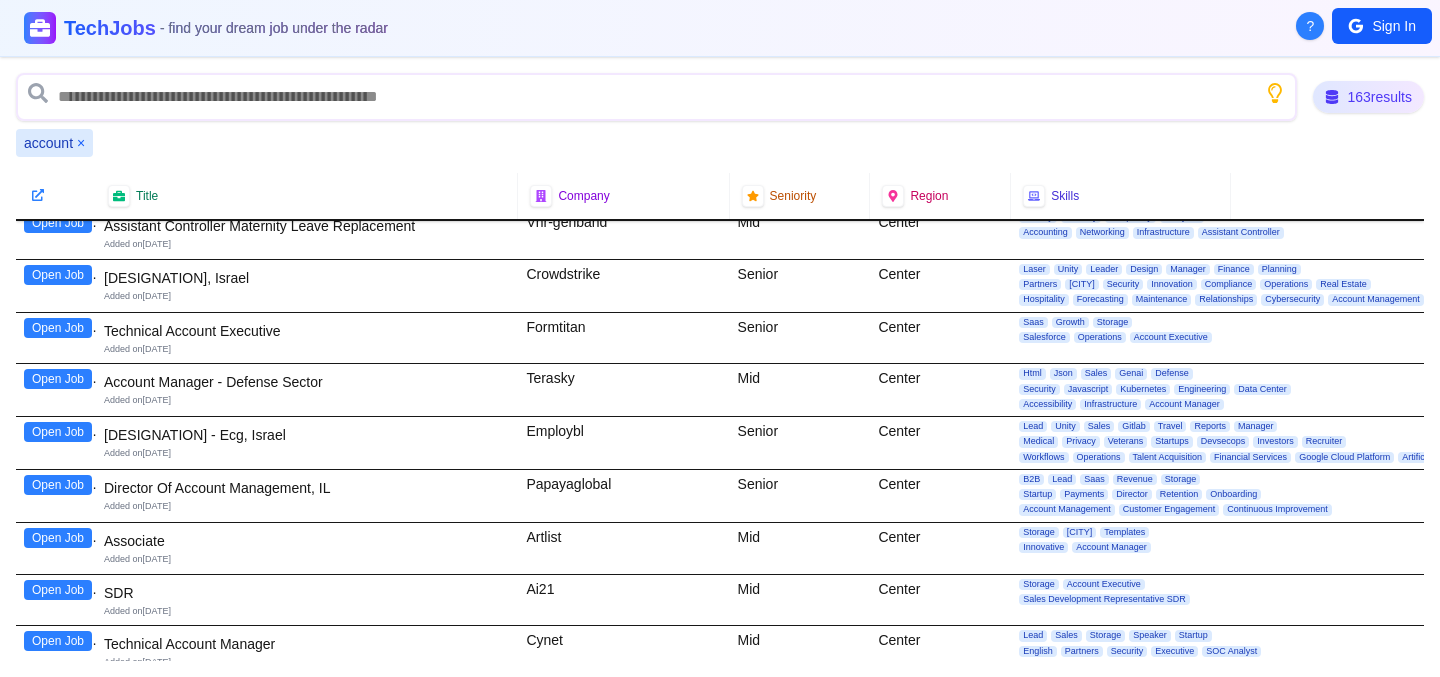click on "[DESIGNATION] - Defense Sector Added on [DATE]" at bounding box center [307, 390] 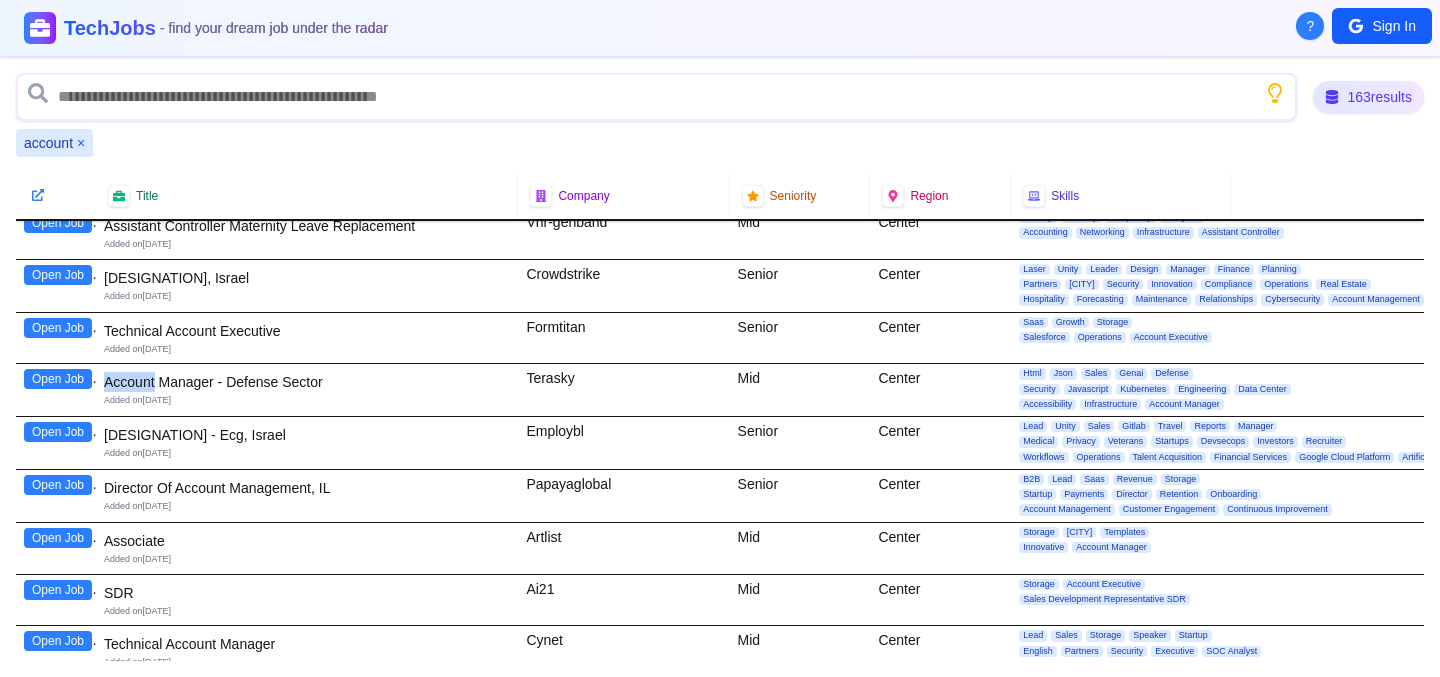 click on "[DESIGNATION] - Defense Sector Added on [DATE]" at bounding box center (307, 390) 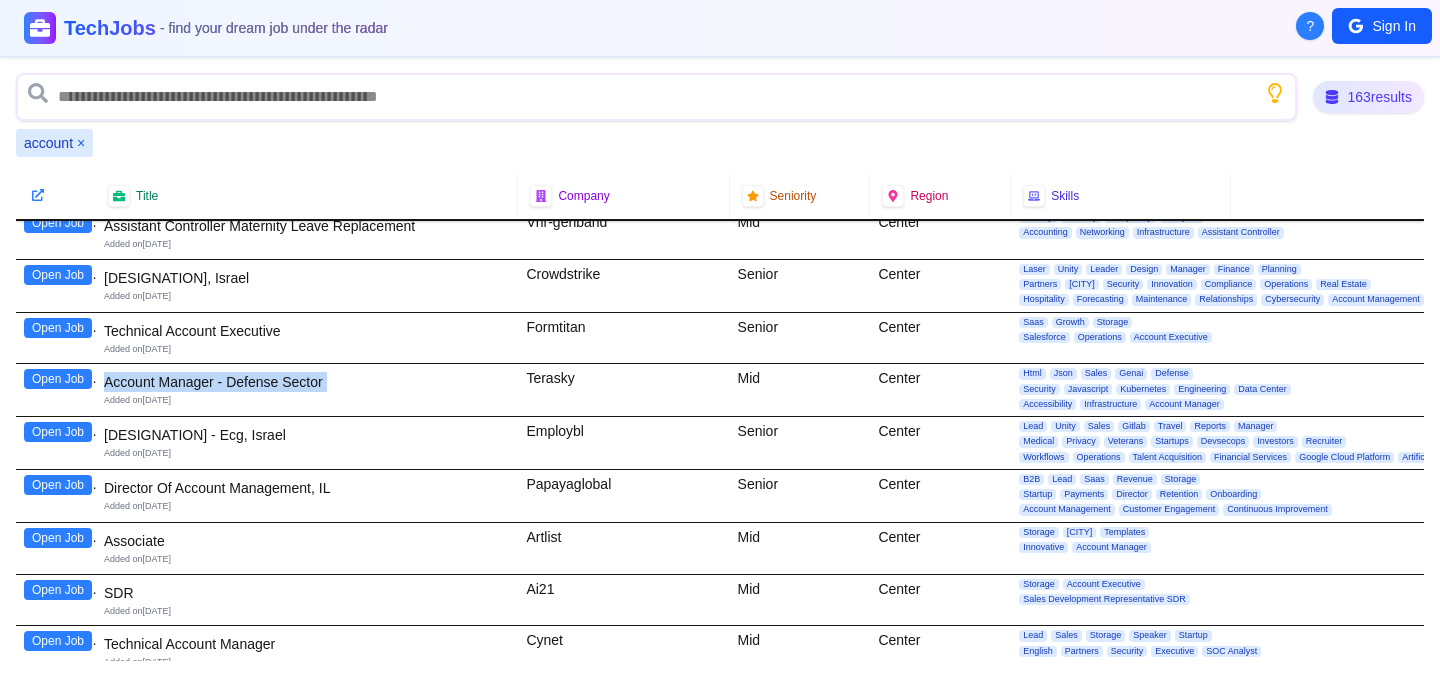 click on "[DESIGNATION] - Defense Sector Added on [DATE]" at bounding box center [307, 390] 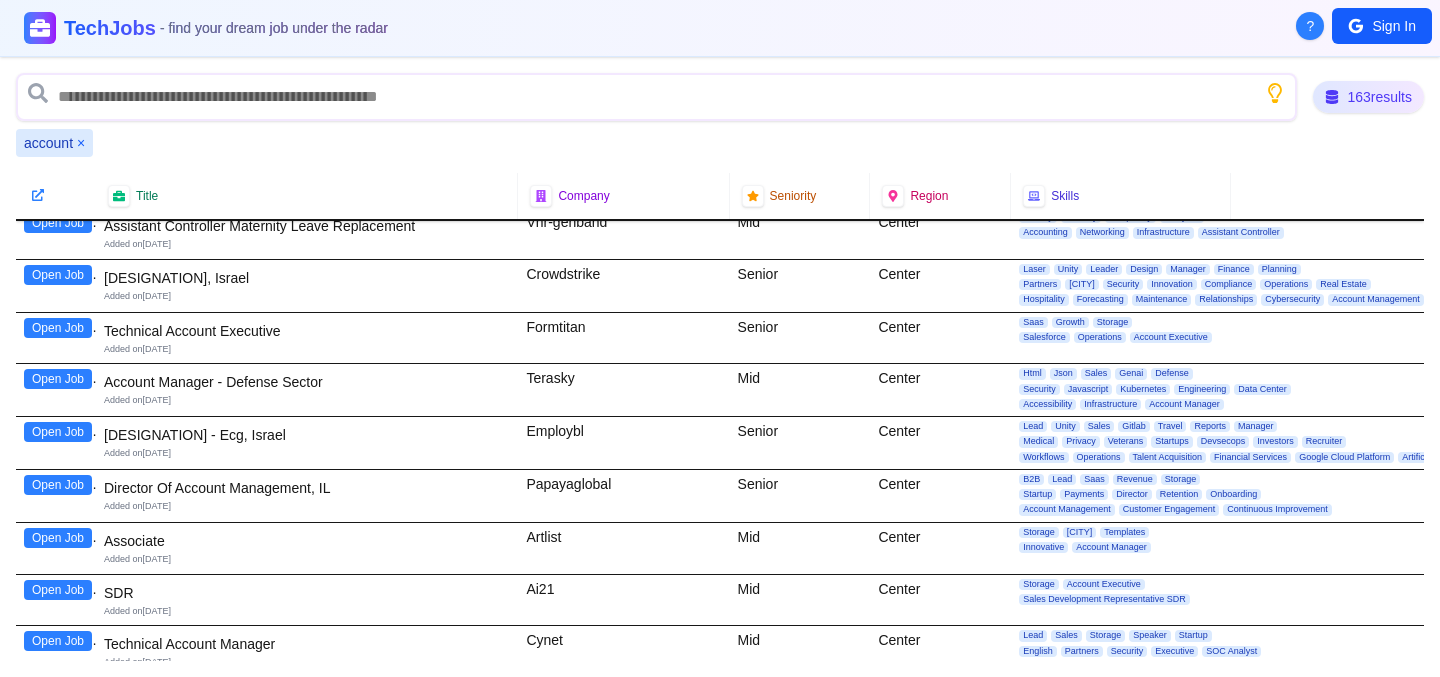 scroll, scrollTop: 18, scrollLeft: 0, axis: vertical 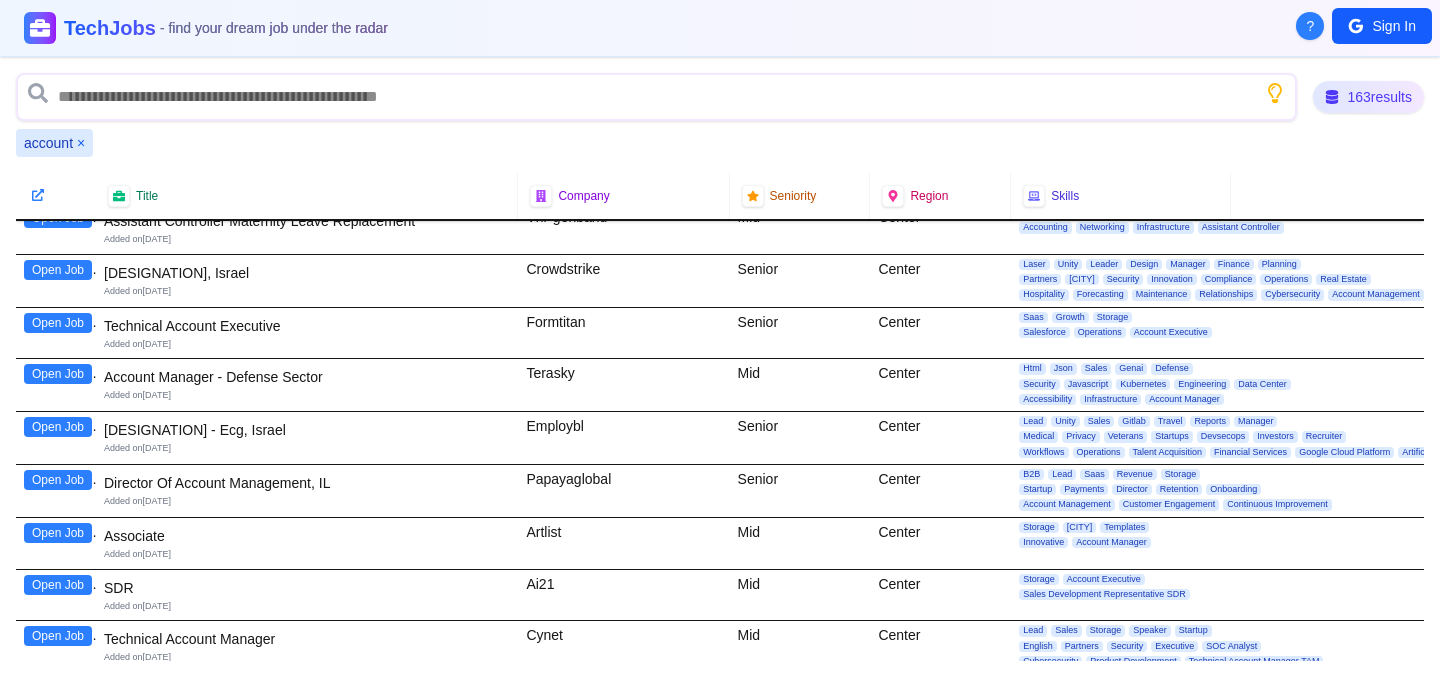 click on "Open Job" at bounding box center [58, 374] 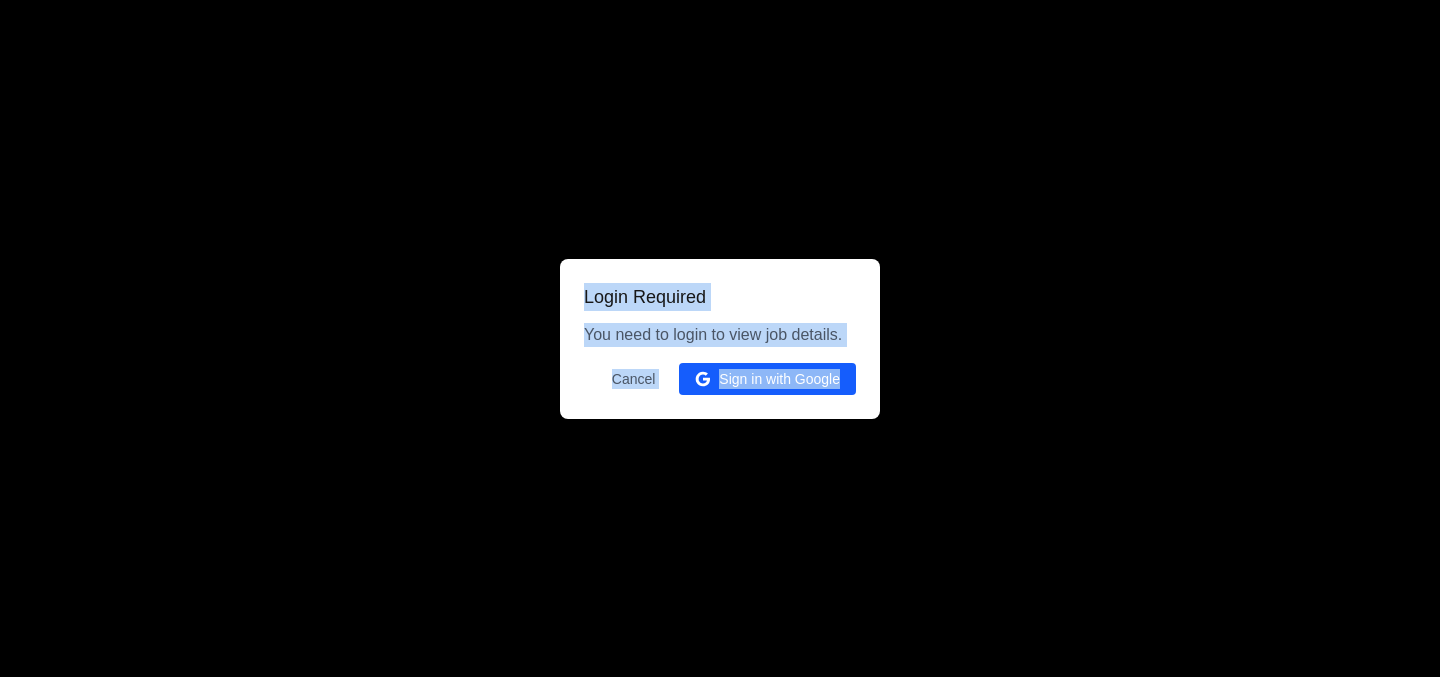click at bounding box center (720, 338) 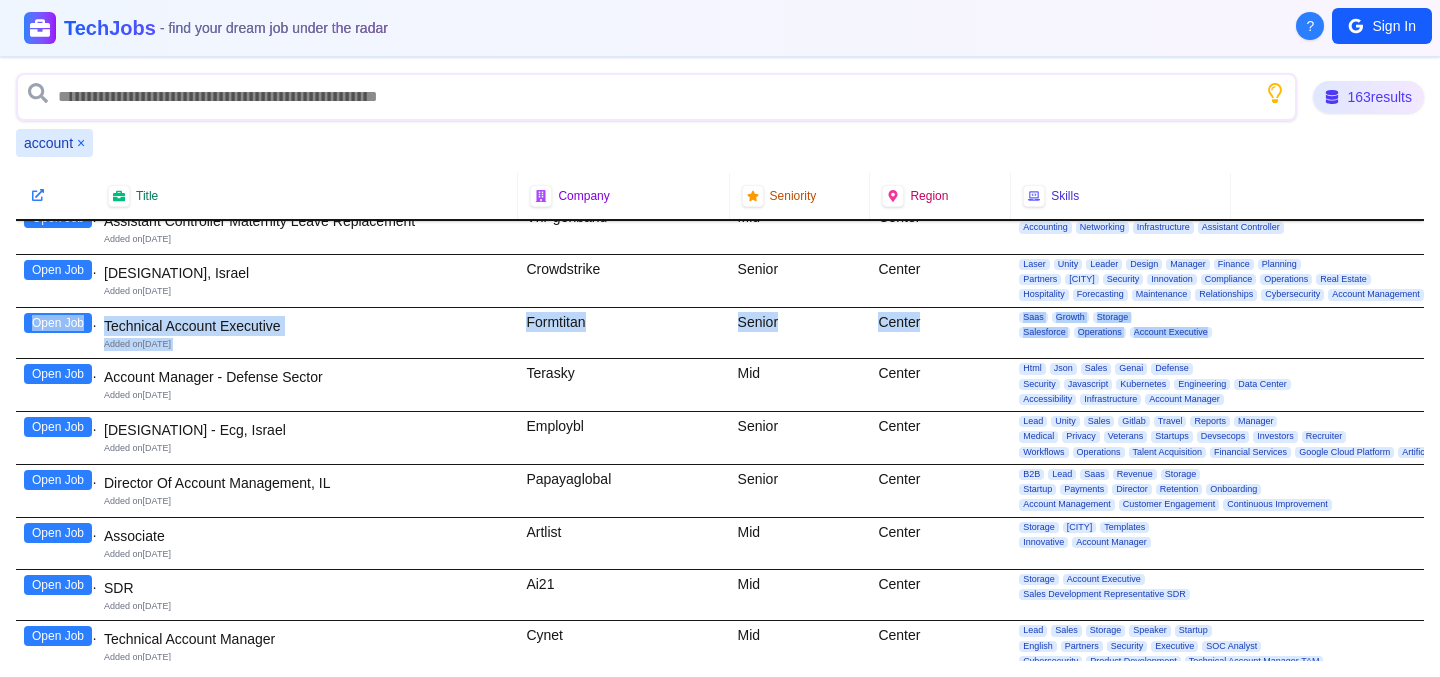 click on "Open Job" at bounding box center (58, 374) 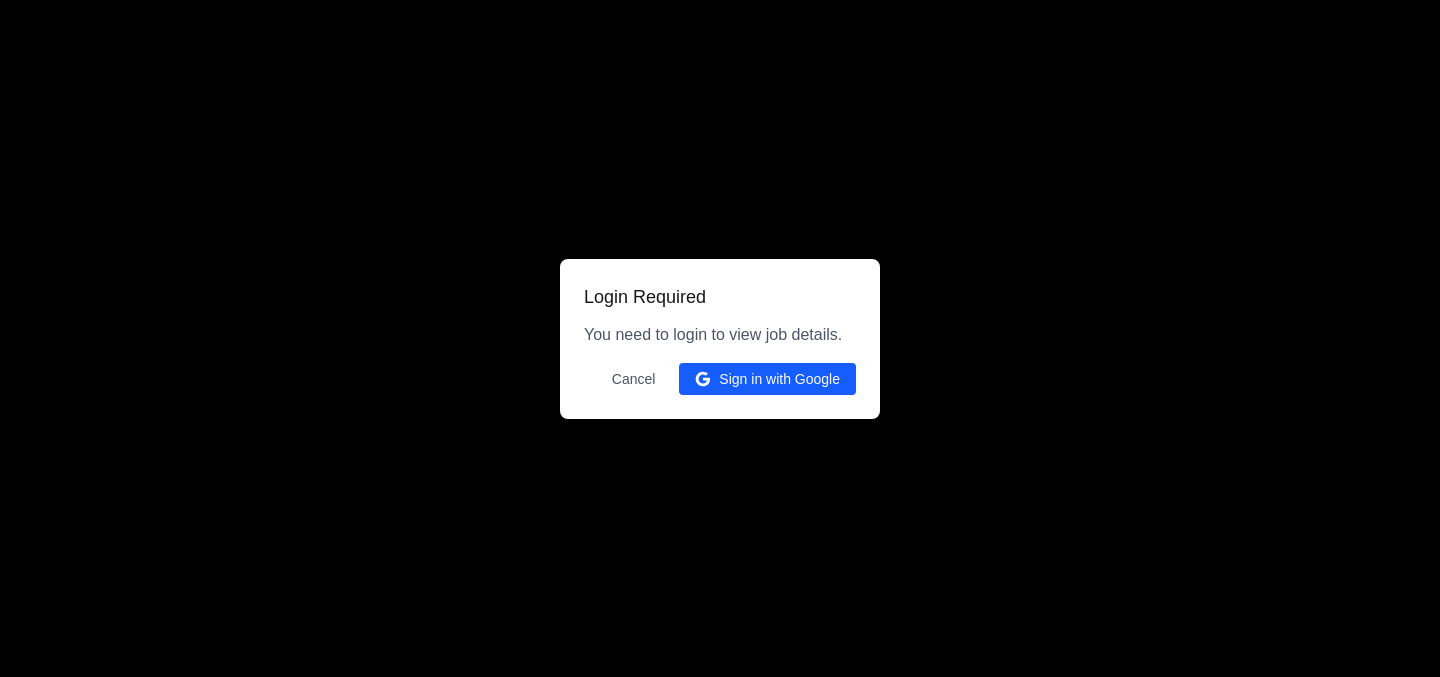 click on "Cancel Sign in with Google" at bounding box center [720, 379] 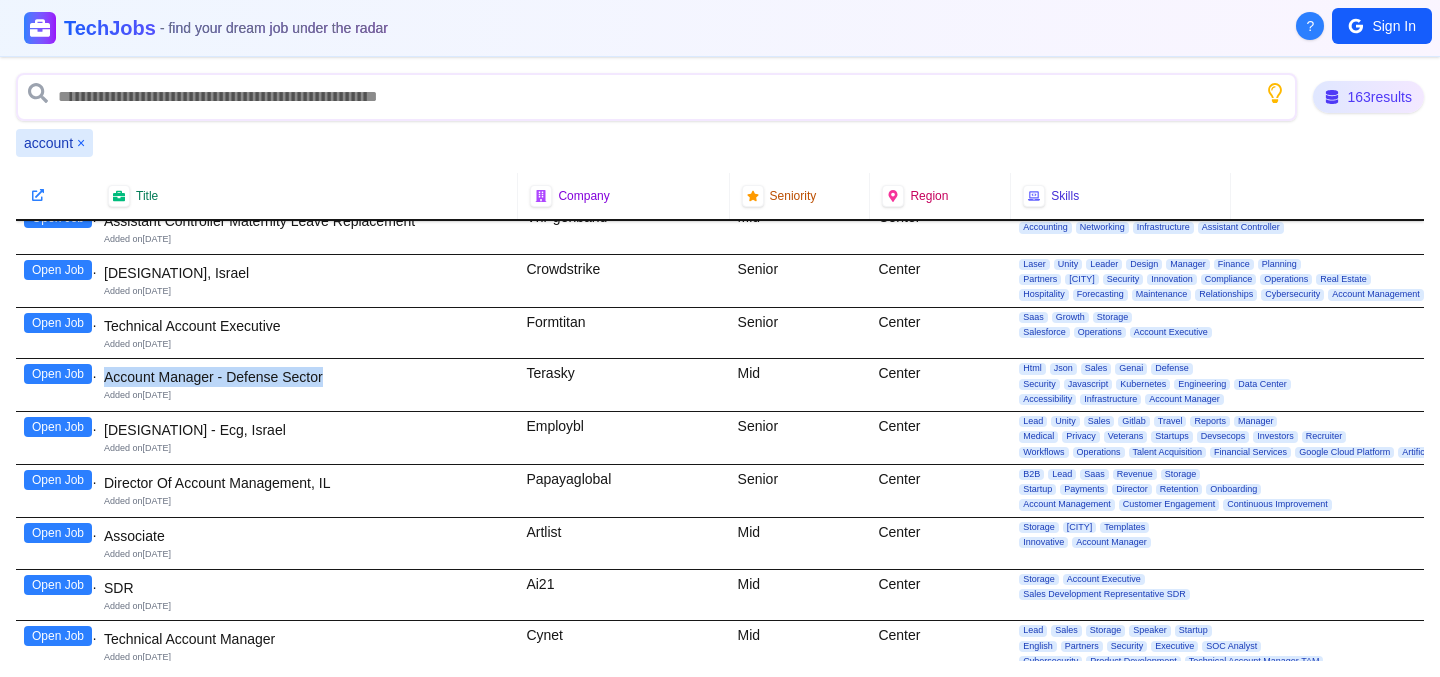 drag, startPoint x: 328, startPoint y: 375, endPoint x: 107, endPoint y: 377, distance: 221.00905 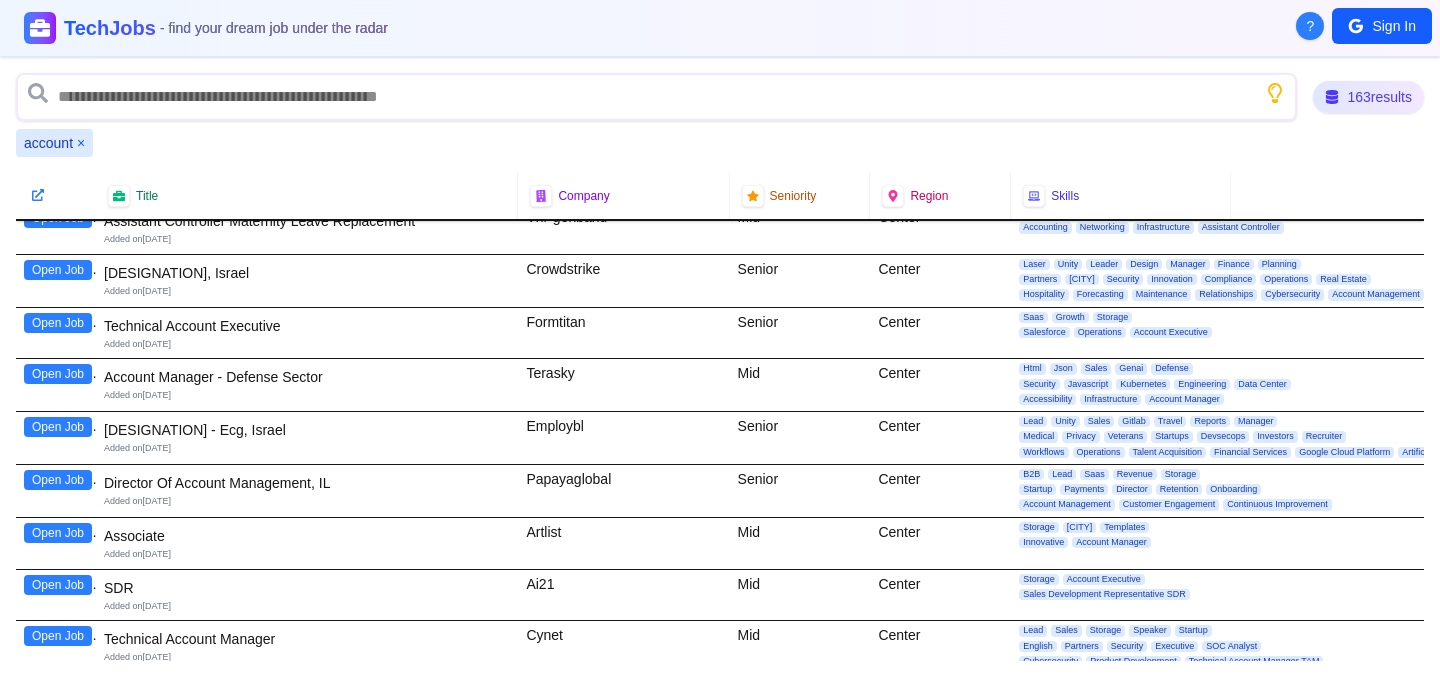 click on "Terasky" at bounding box center [623, 385] 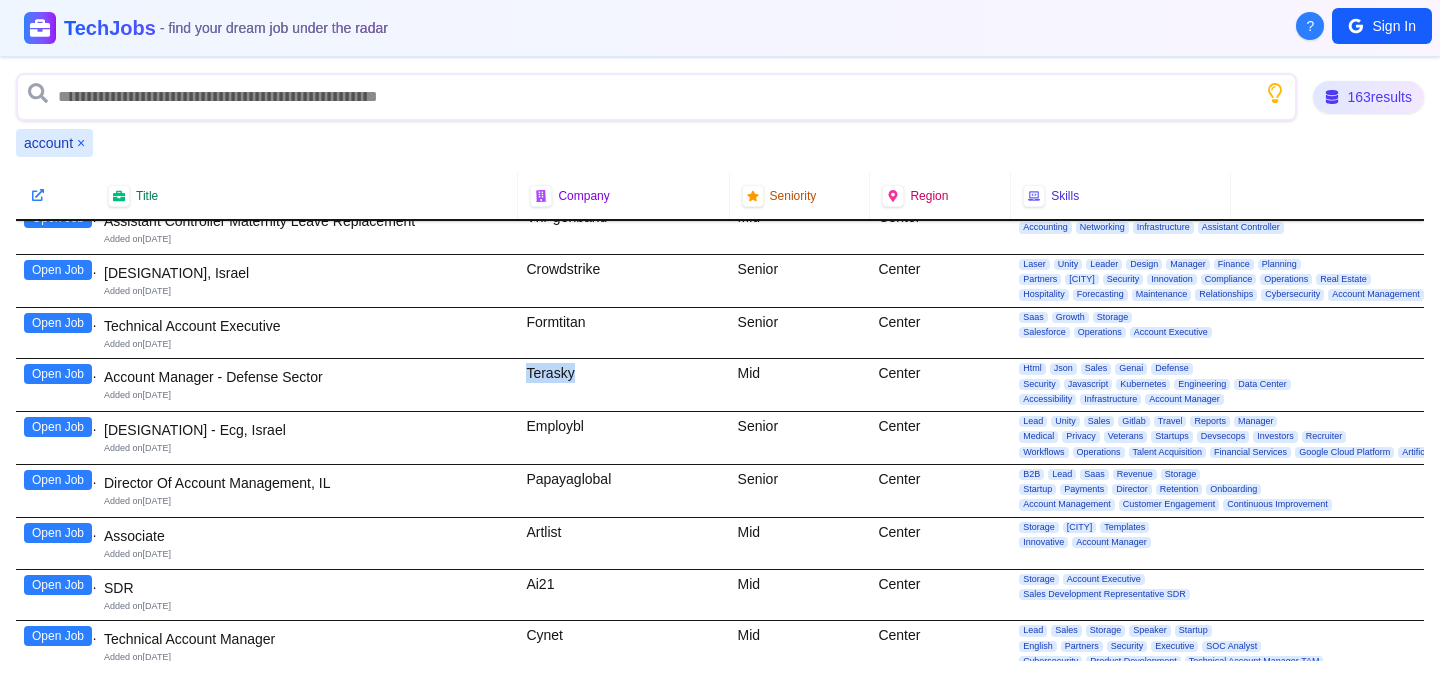 click on "Terasky" at bounding box center [623, 385] 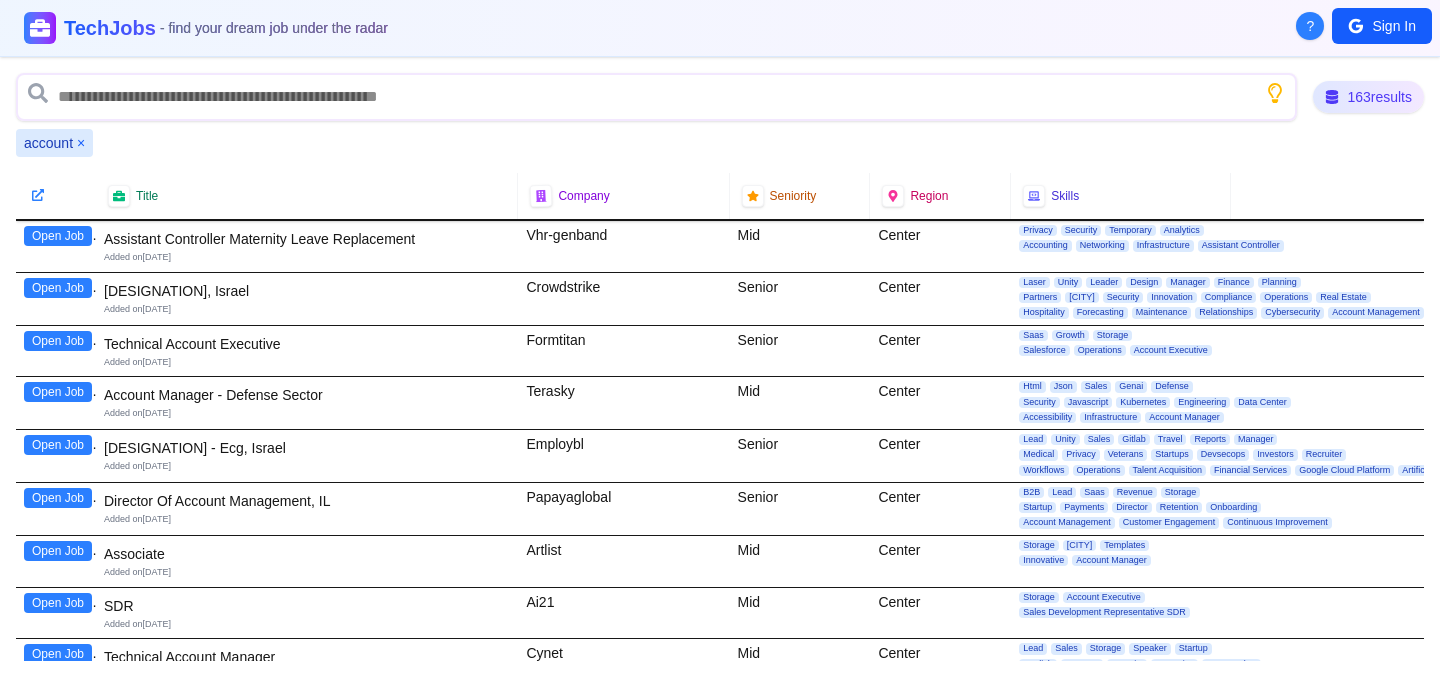 click on "Technical Account Executive" at bounding box center (307, 344) 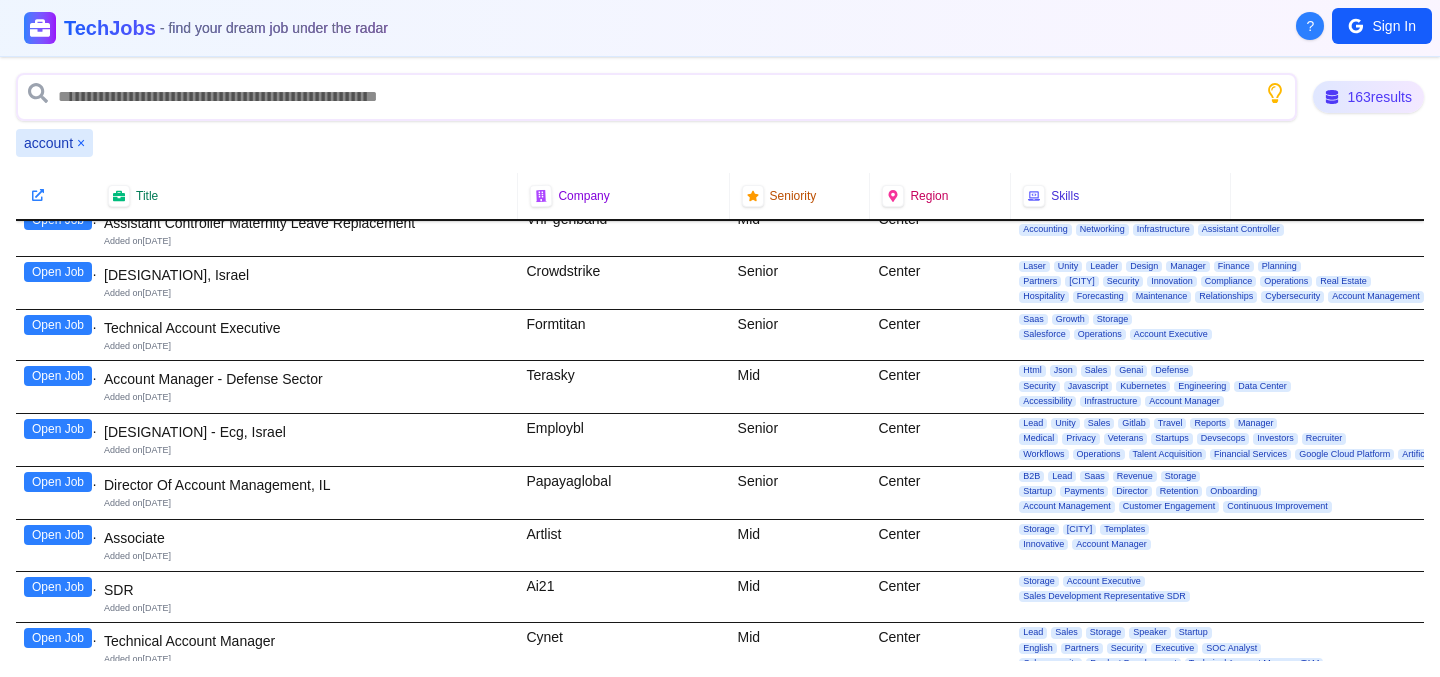 scroll, scrollTop: 0, scrollLeft: 0, axis: both 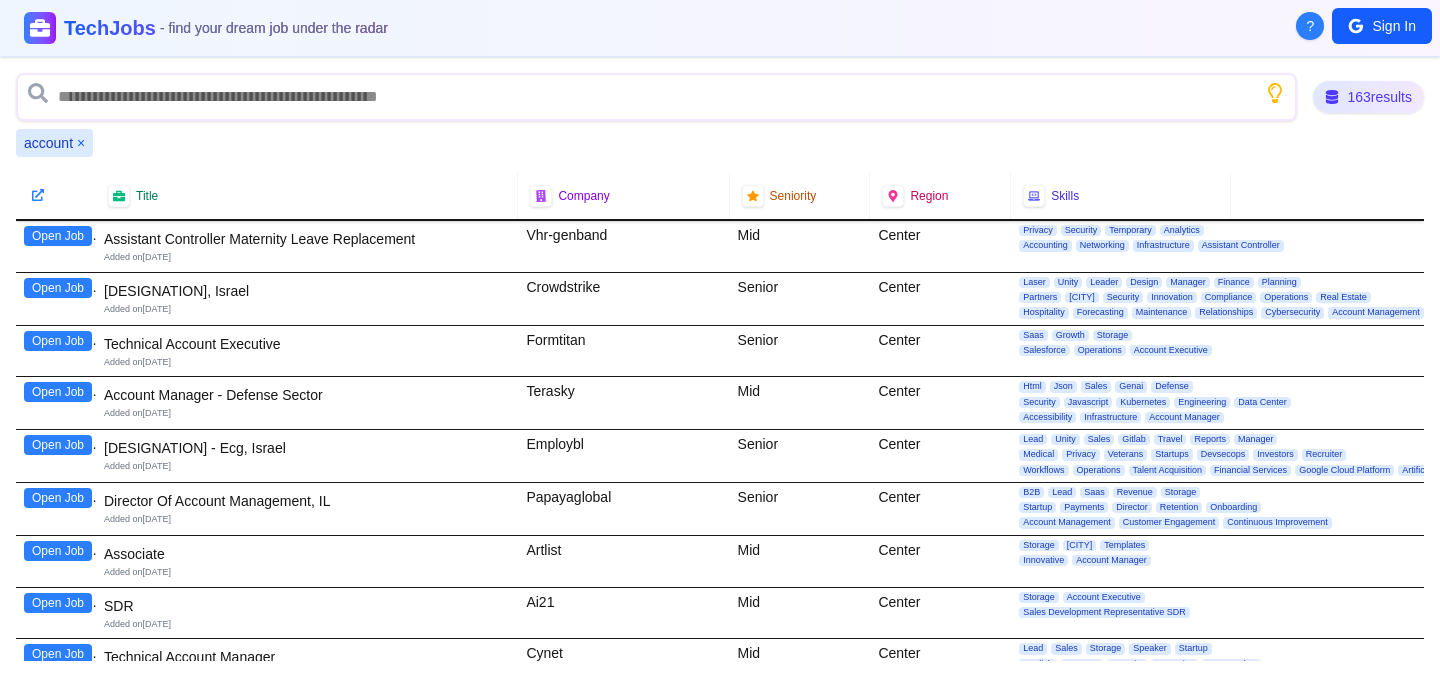 drag, startPoint x: 341, startPoint y: 291, endPoint x: 106, endPoint y: 284, distance: 235.10423 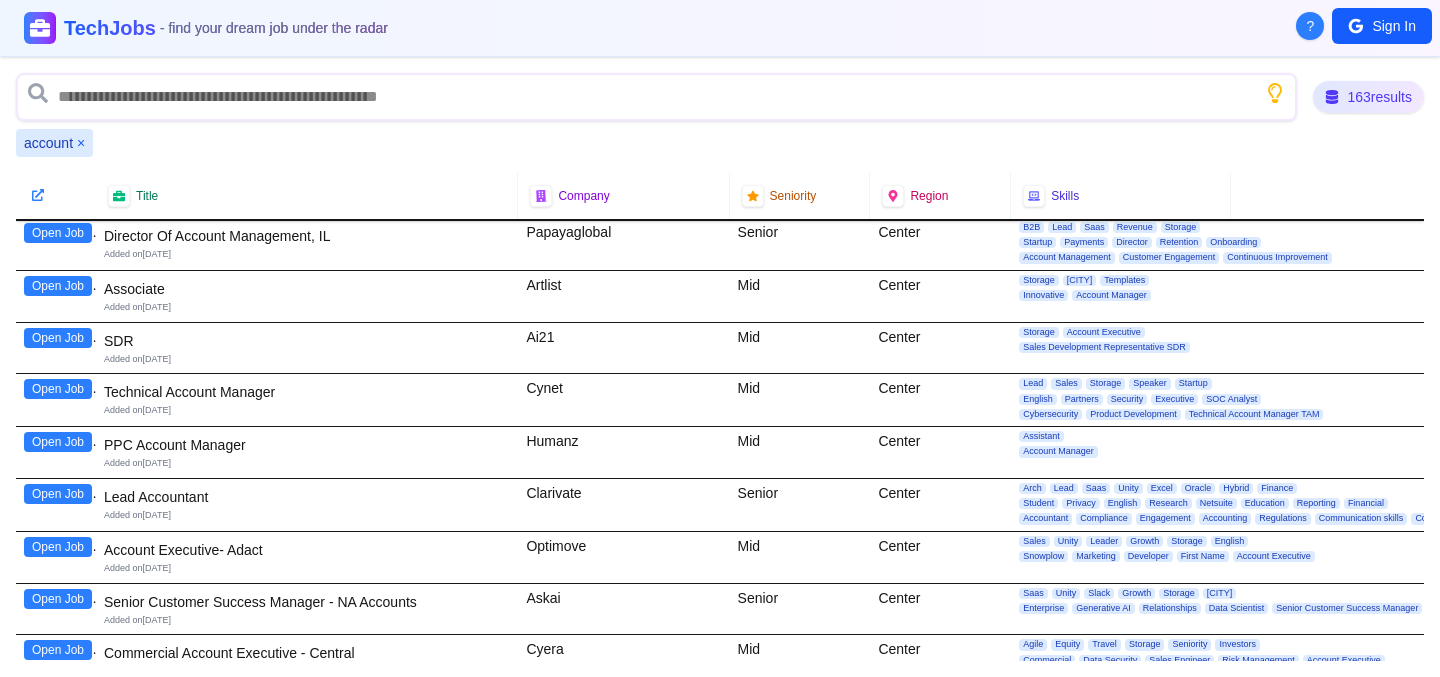 scroll, scrollTop: 294, scrollLeft: 0, axis: vertical 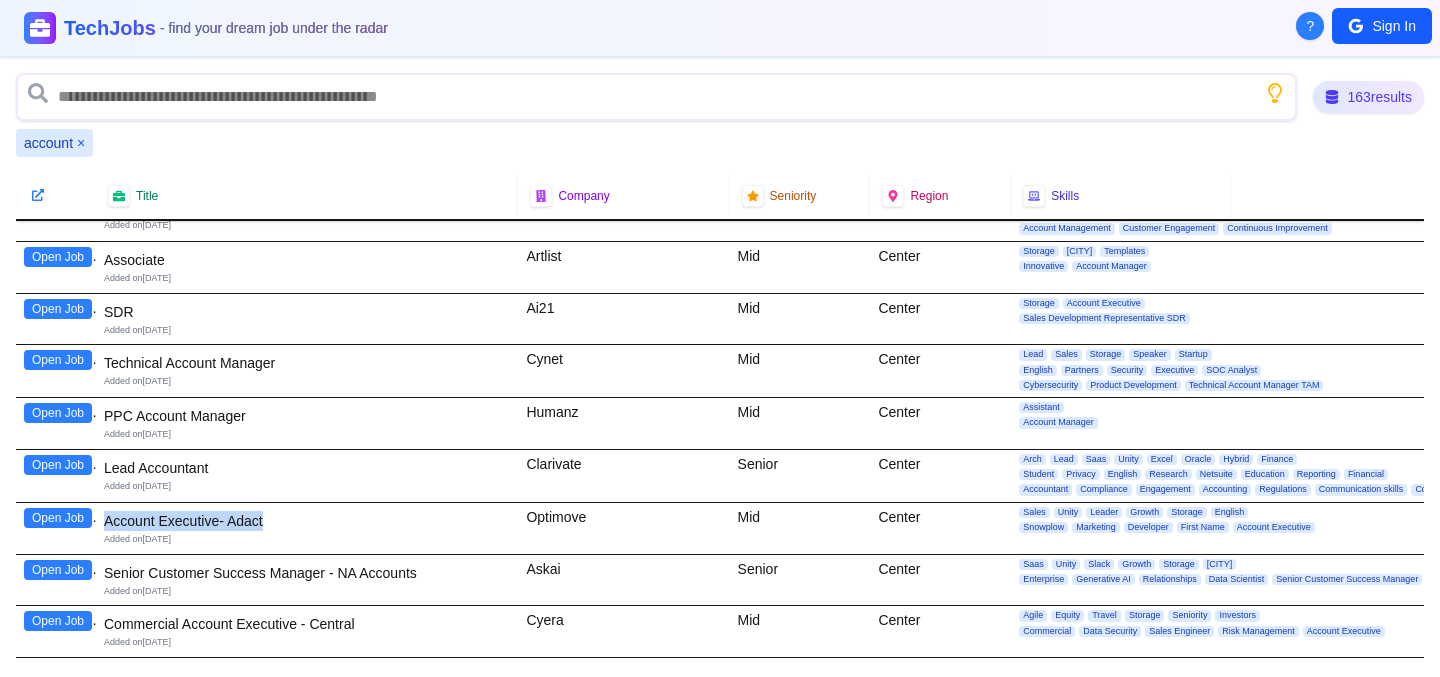 drag, startPoint x: 103, startPoint y: 522, endPoint x: 266, endPoint y: 531, distance: 163.24828 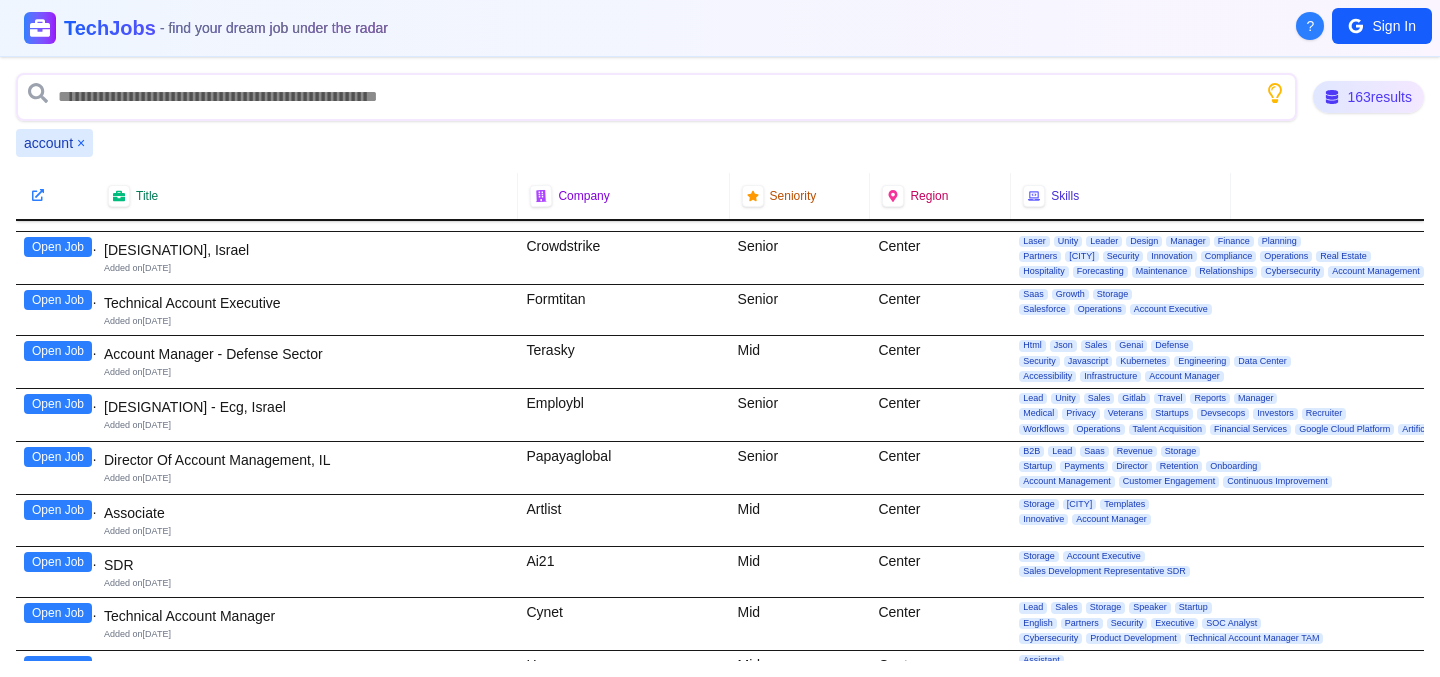 scroll, scrollTop: 0, scrollLeft: 0, axis: both 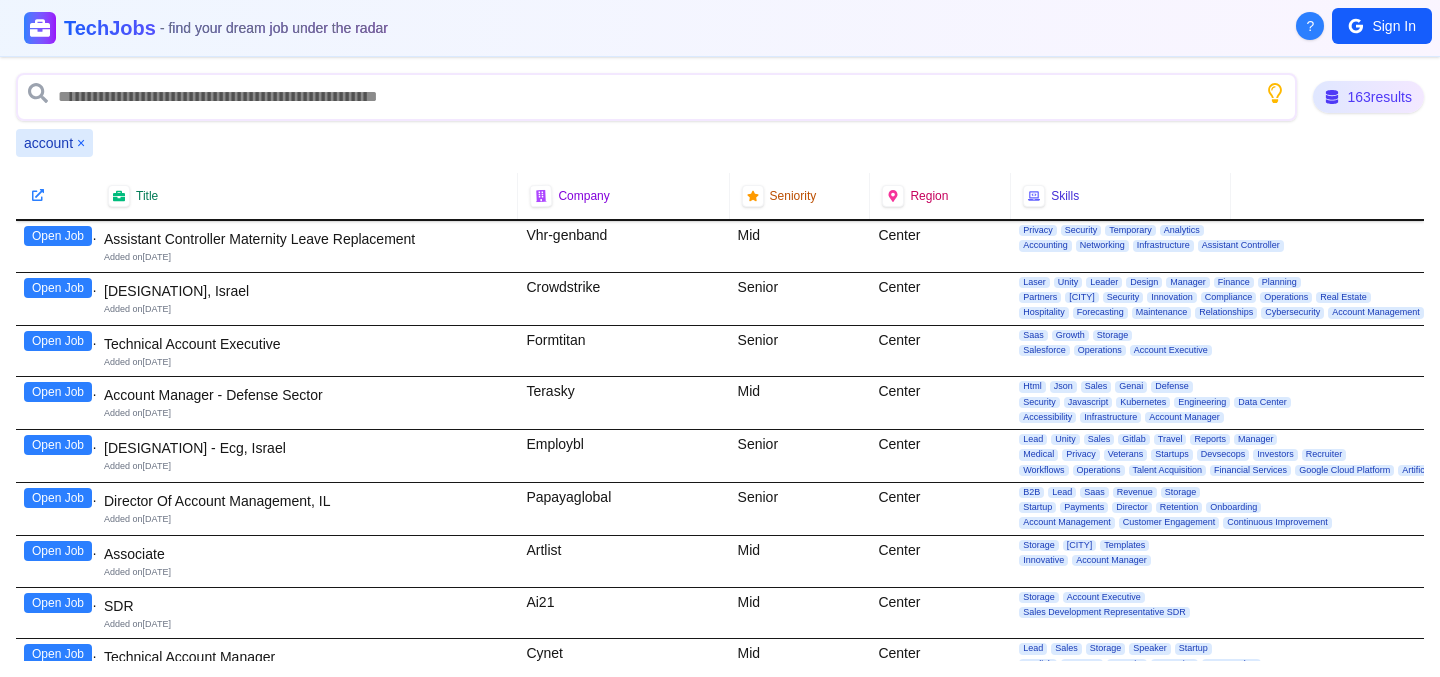 click on "×" at bounding box center (81, 143) 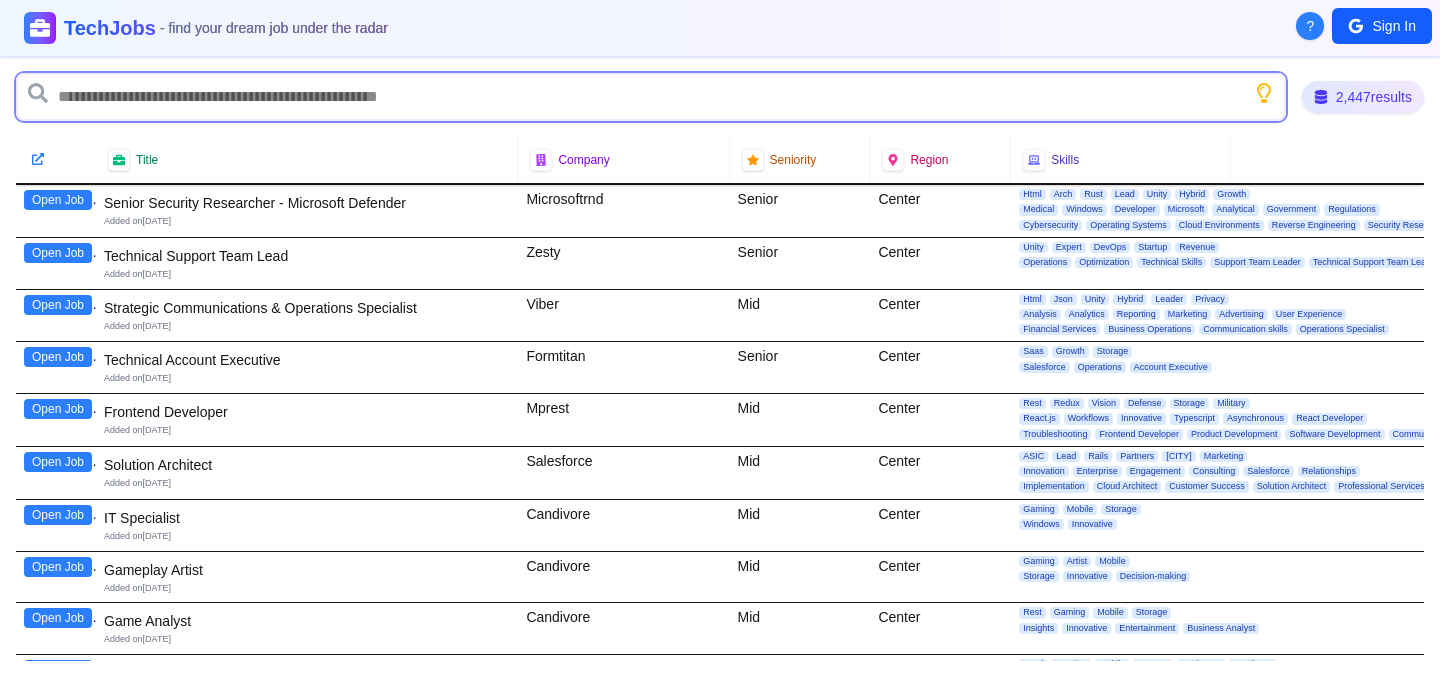 click at bounding box center (651, 97) 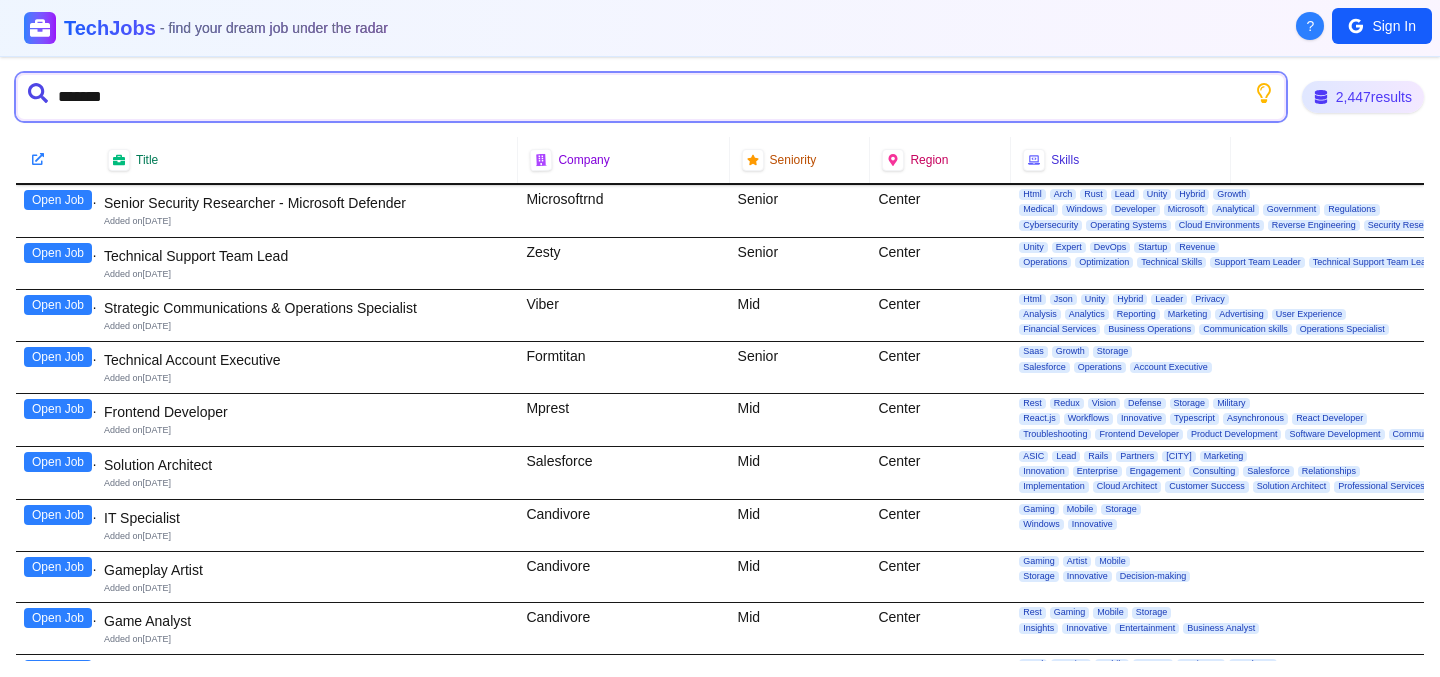 type on "********" 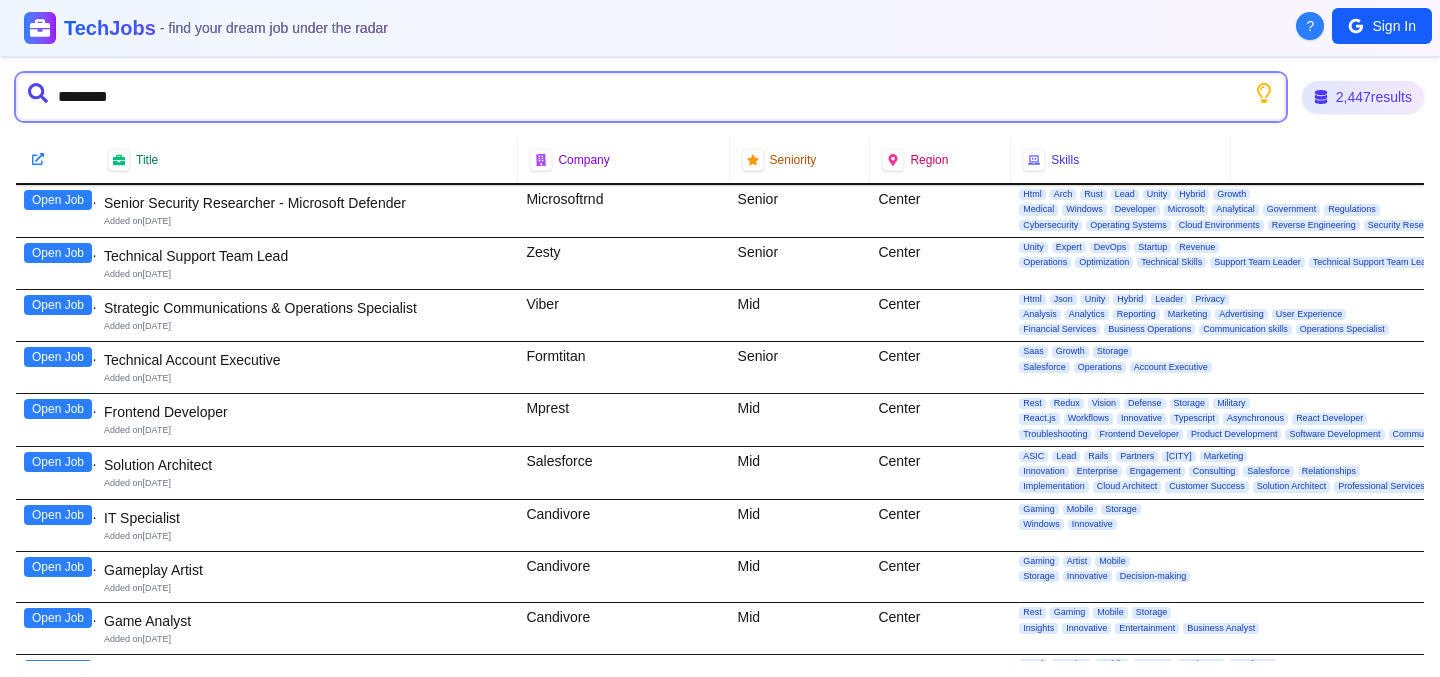 type 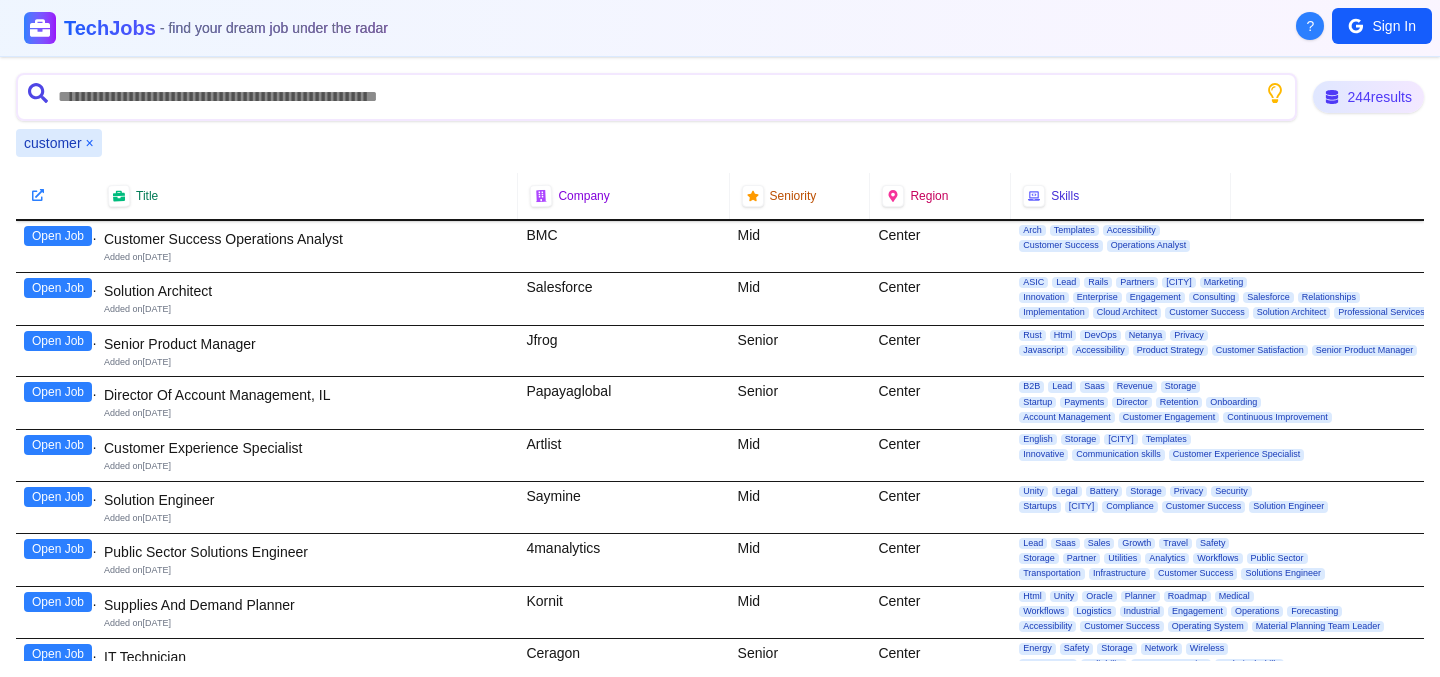 click on "BMC" at bounding box center [623, 246] 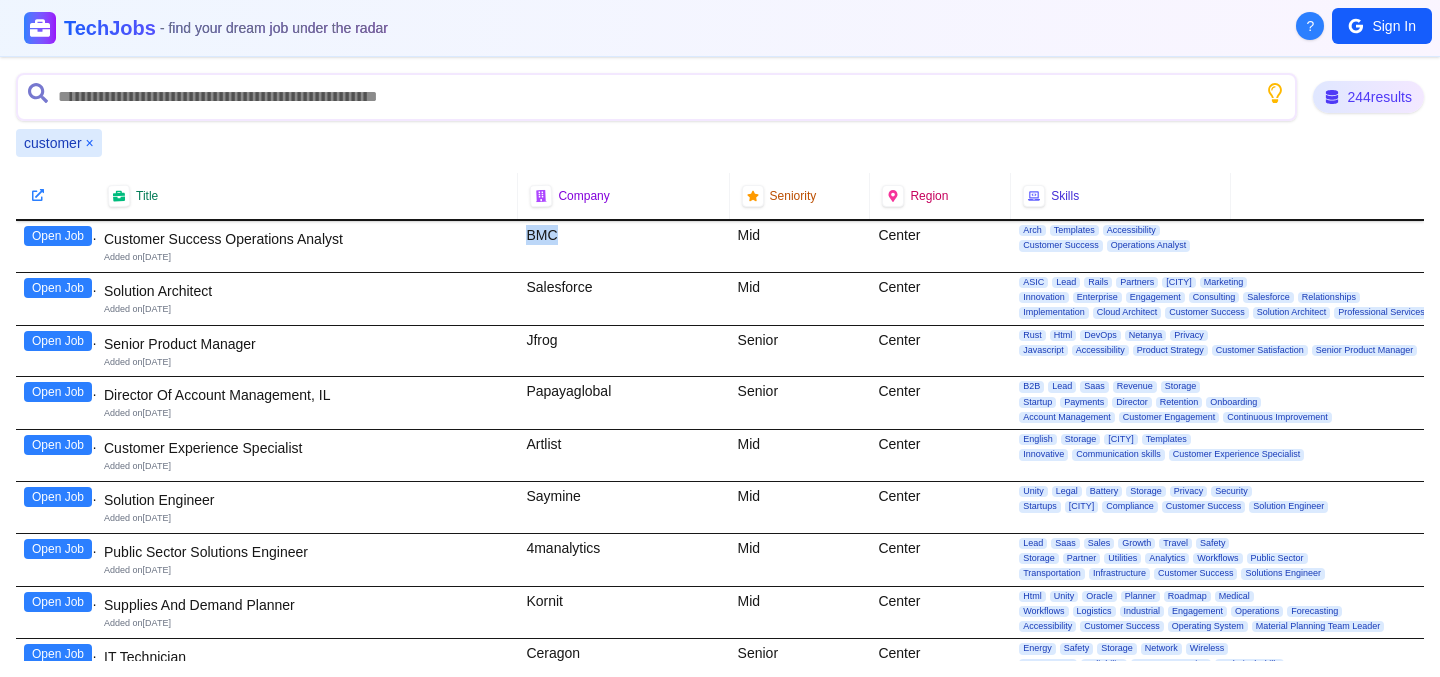 click on "BMC" at bounding box center [623, 246] 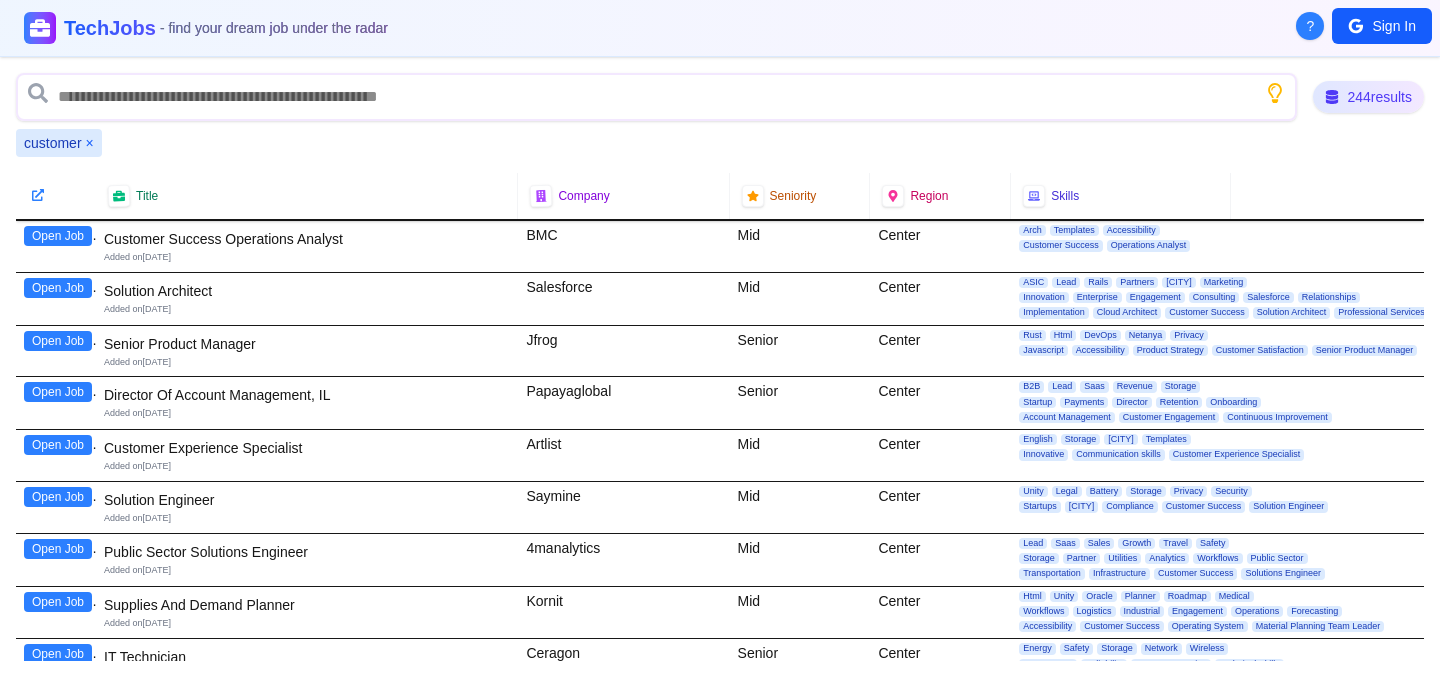 click on "Customer Success Operations Analyst" at bounding box center [307, 239] 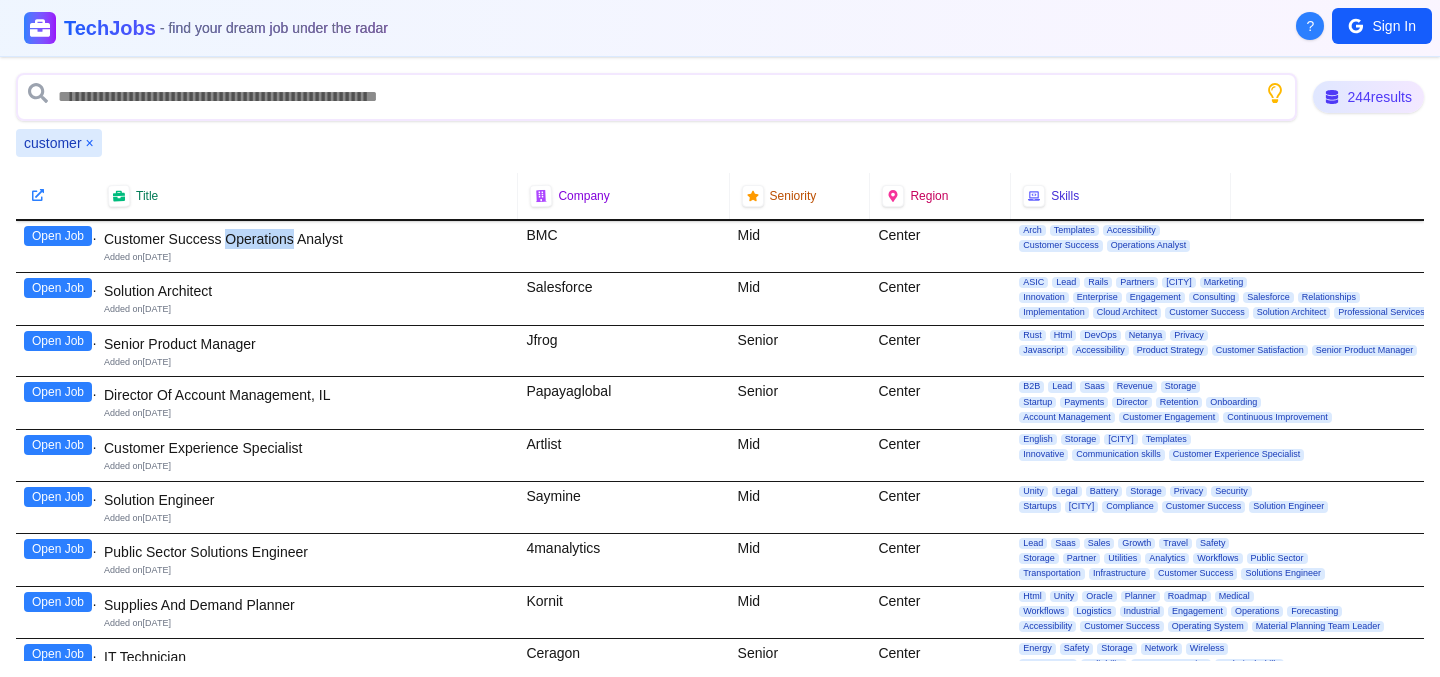 click on "Customer Success Operations Analyst" at bounding box center [307, 239] 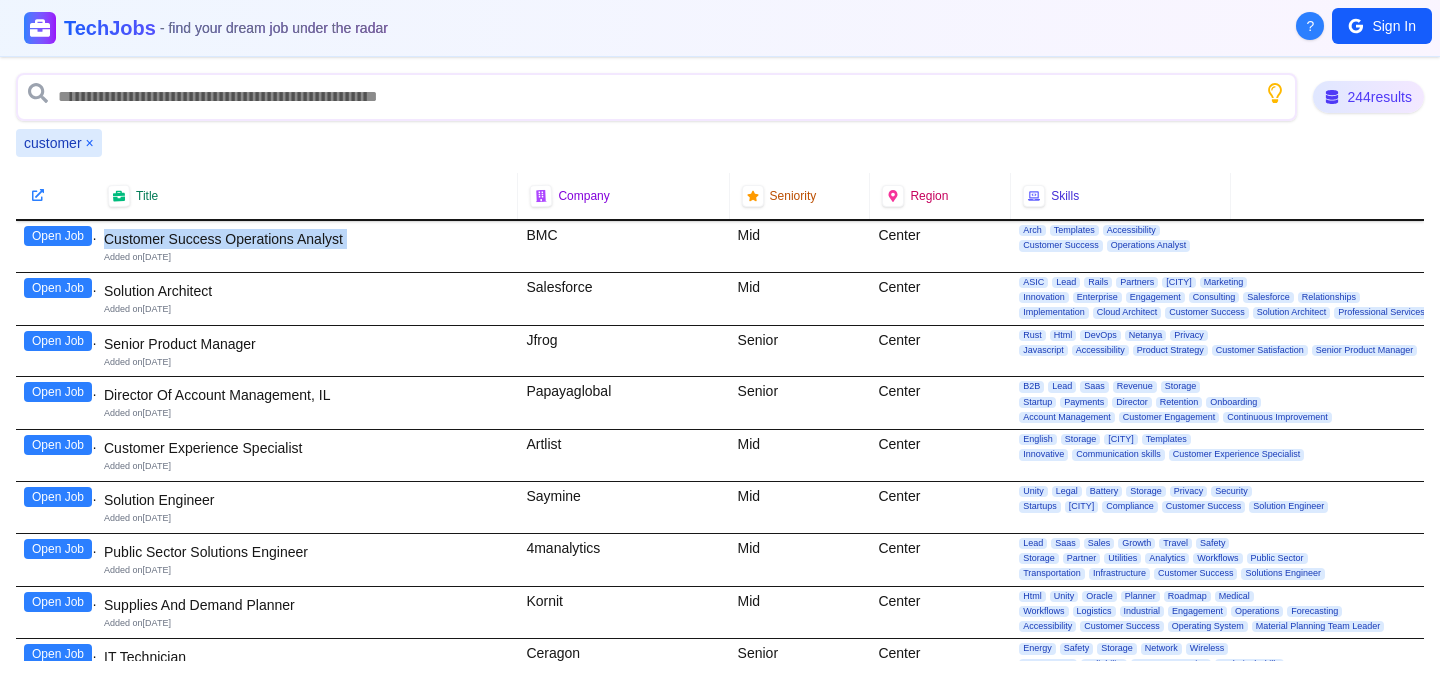 click on "Customer Success Operations Analyst" at bounding box center [307, 239] 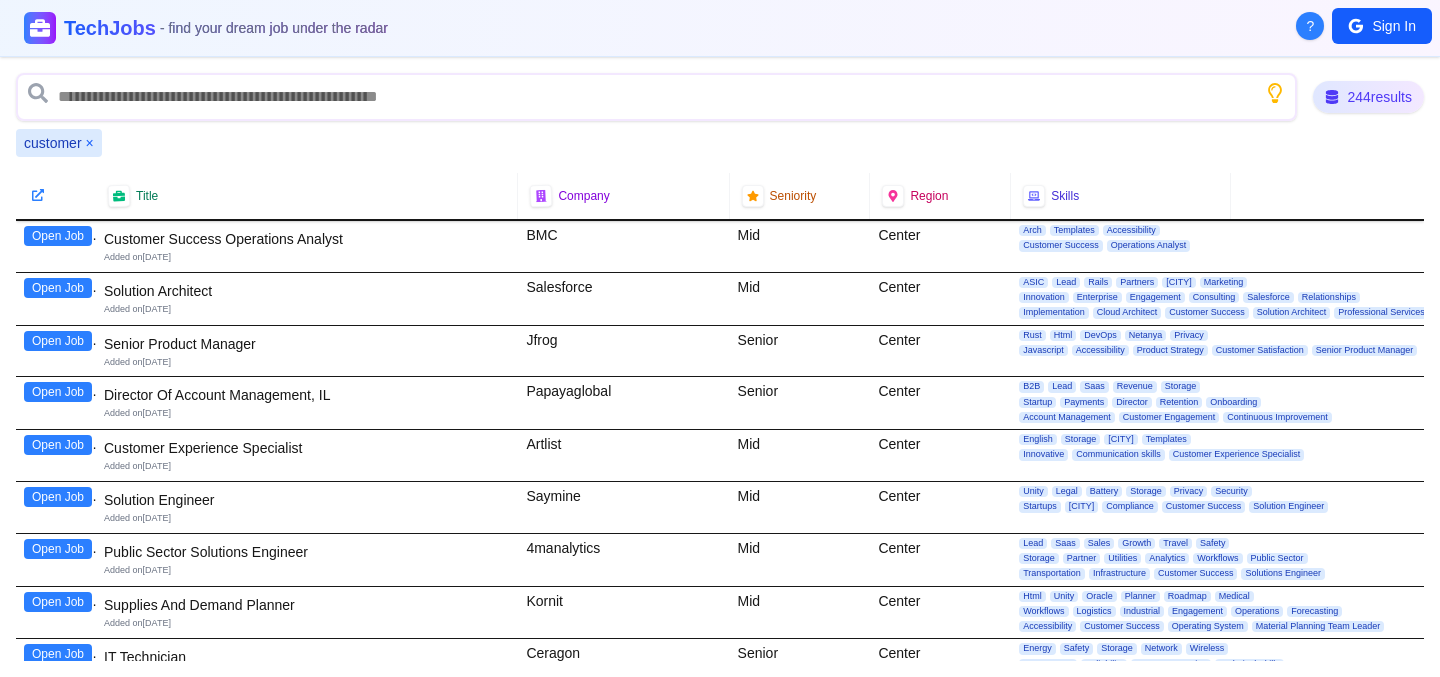 click on "BMC" at bounding box center [623, 246] 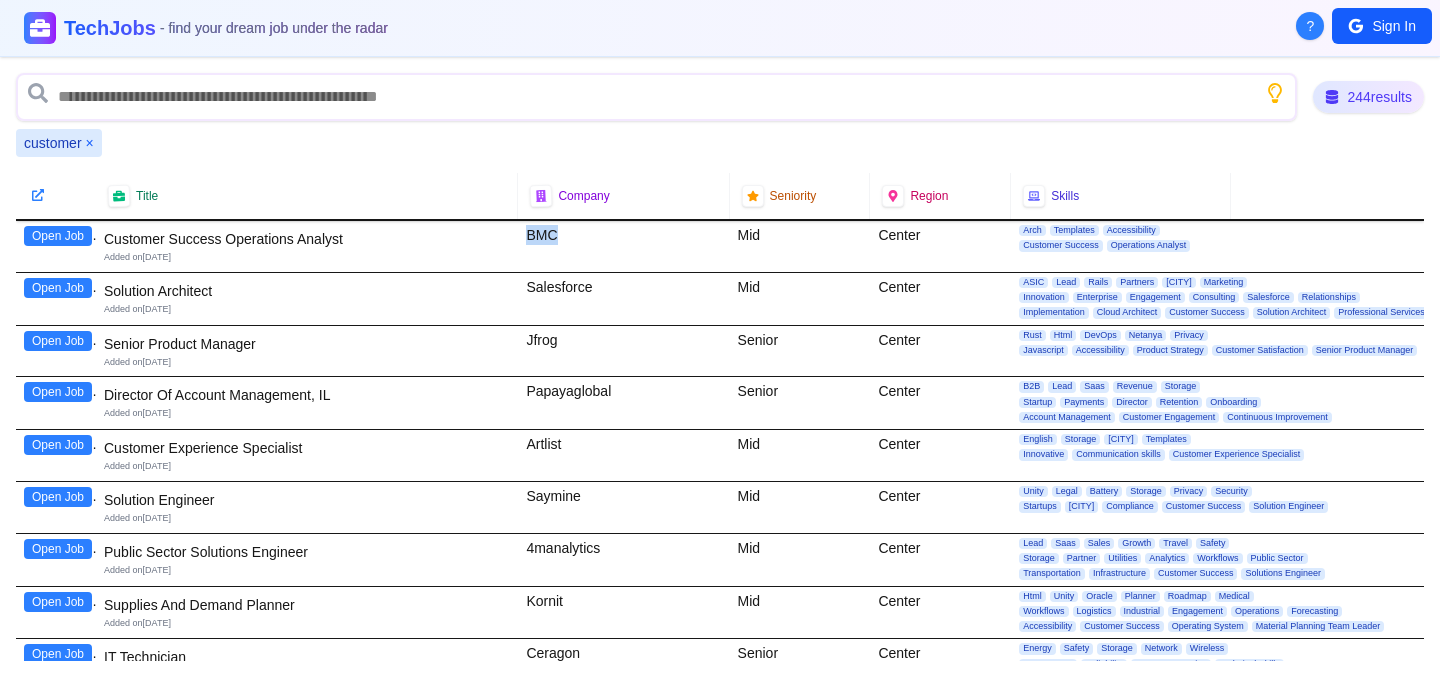 click on "BMC" at bounding box center [623, 246] 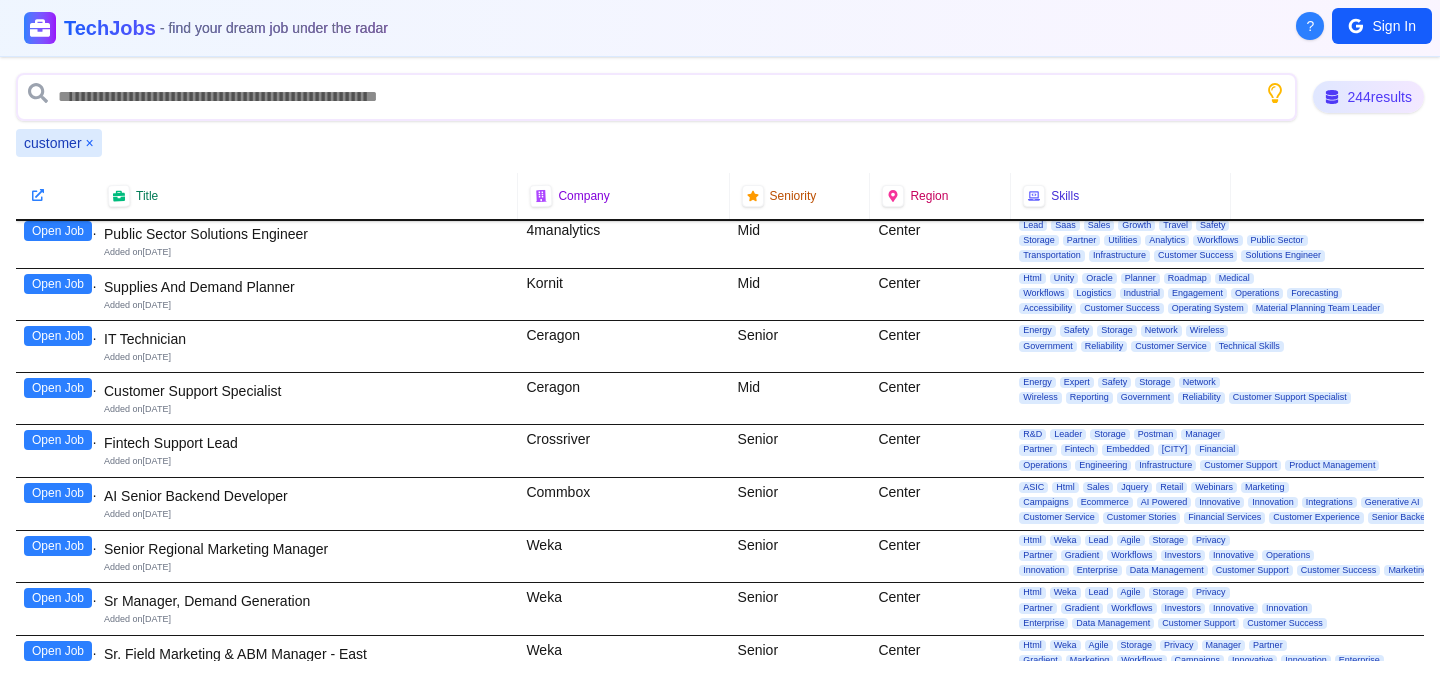 scroll, scrollTop: 324, scrollLeft: 0, axis: vertical 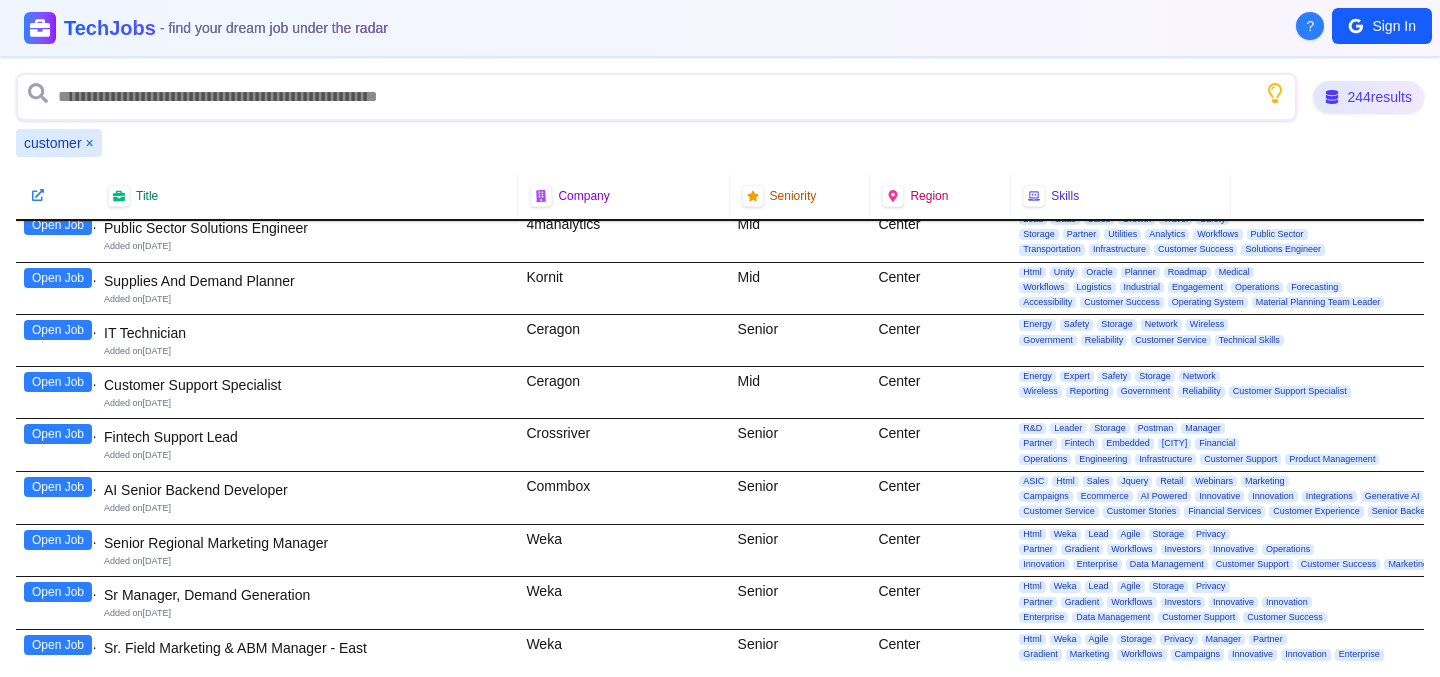 click on "Fintech Support Lead" at bounding box center (307, 437) 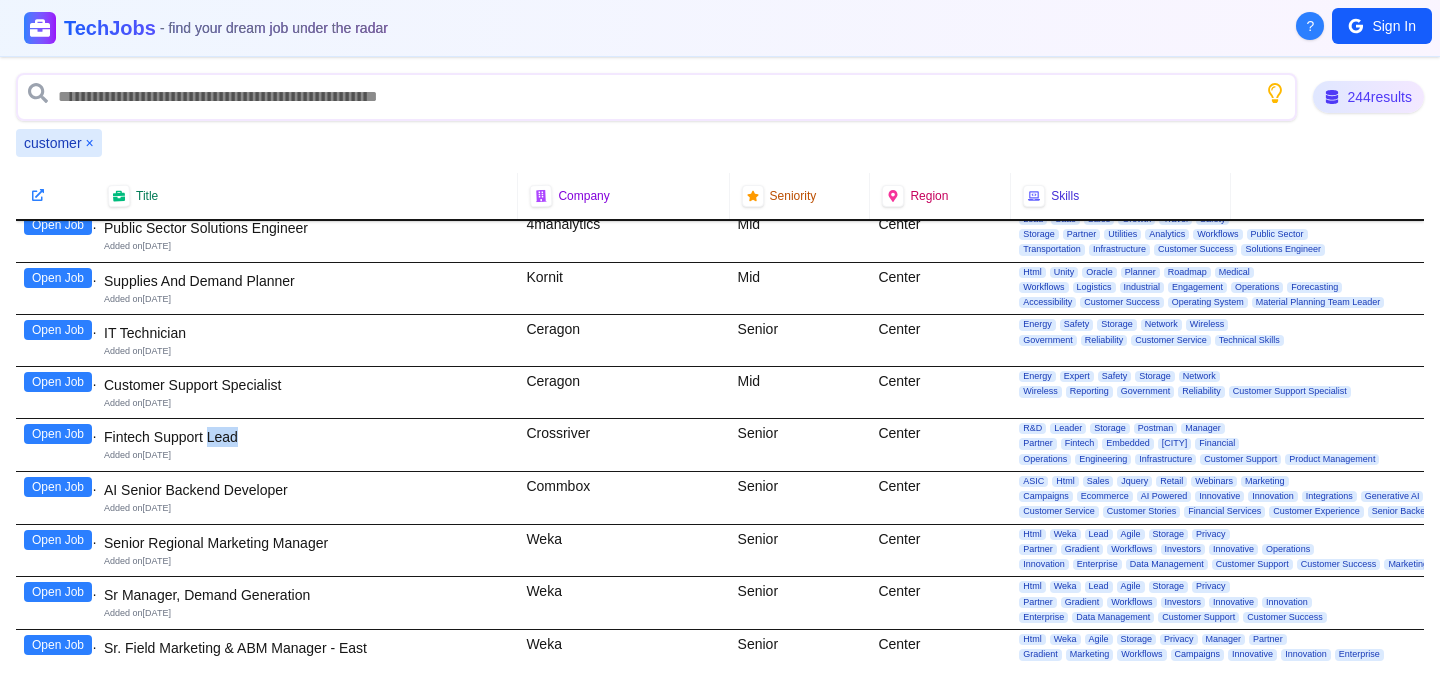 click on "Fintech Support Lead" at bounding box center [307, 437] 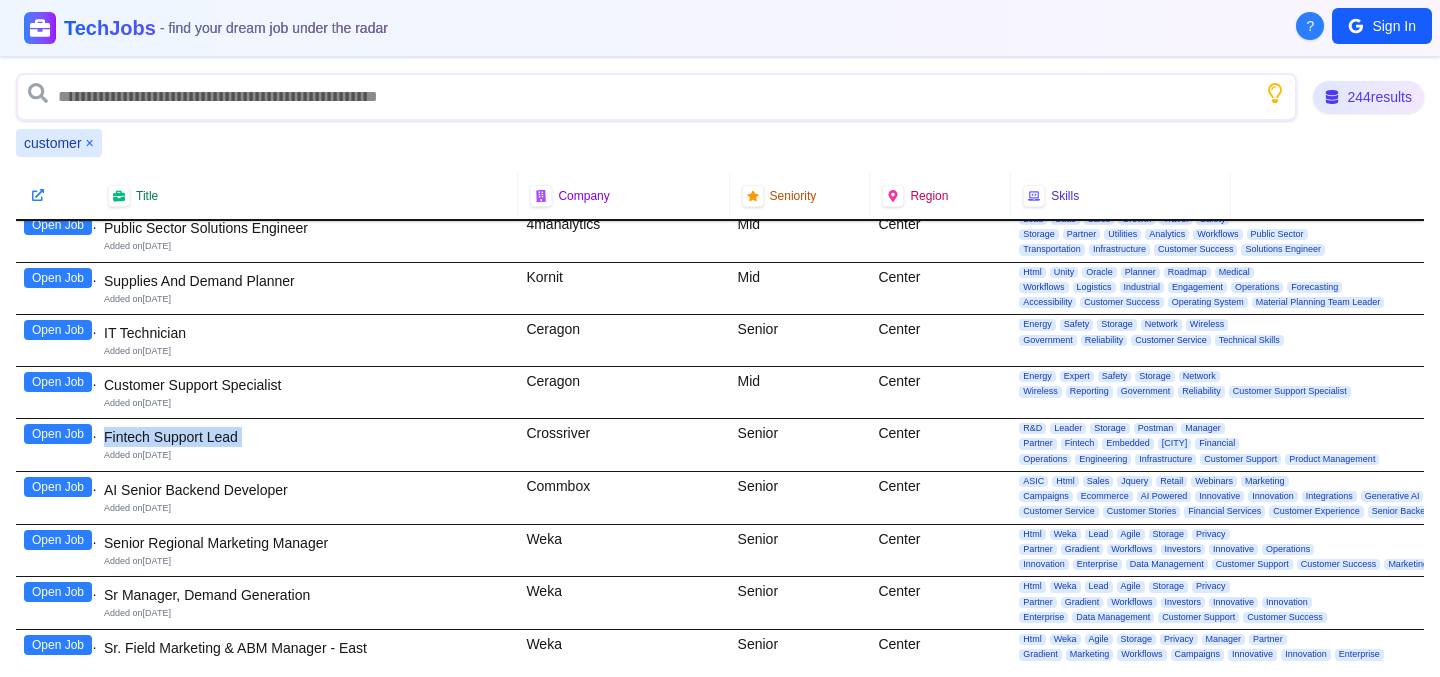 click on "Fintech Support Lead" at bounding box center (307, 437) 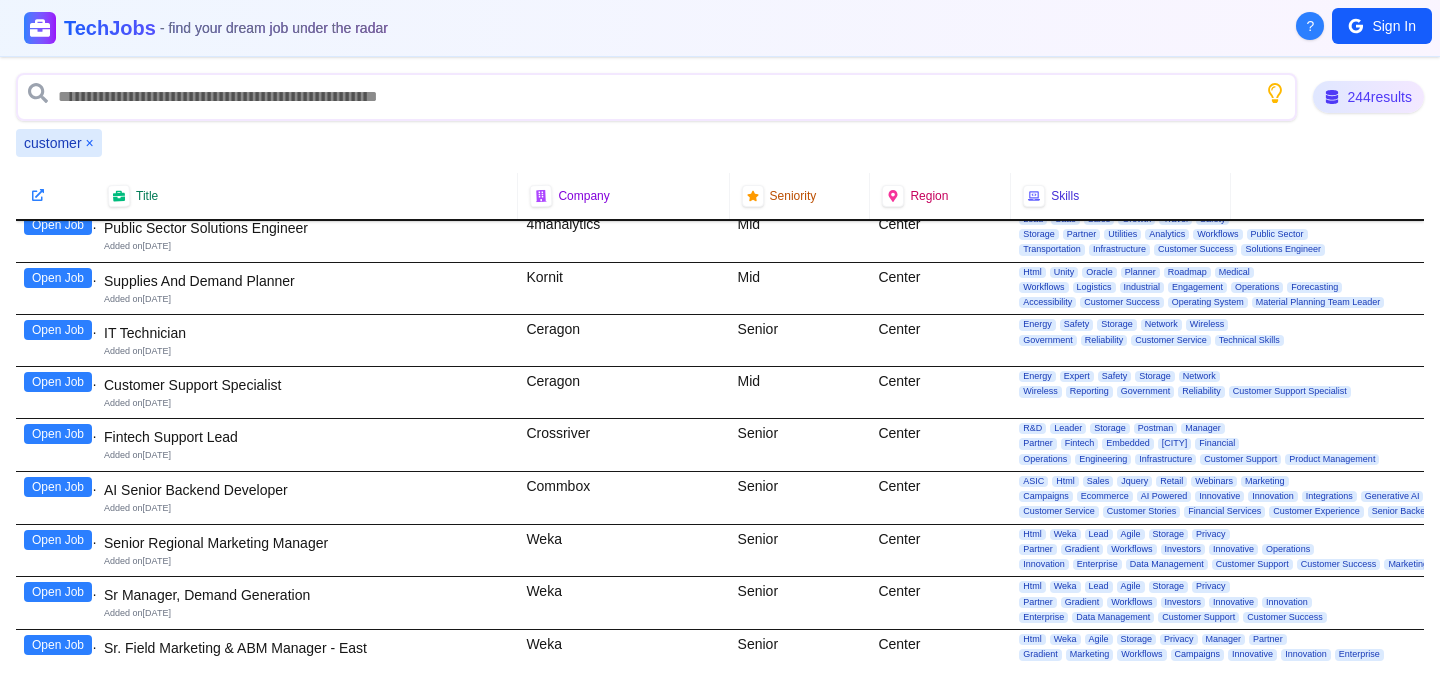 click on "Crossriver" at bounding box center [623, 445] 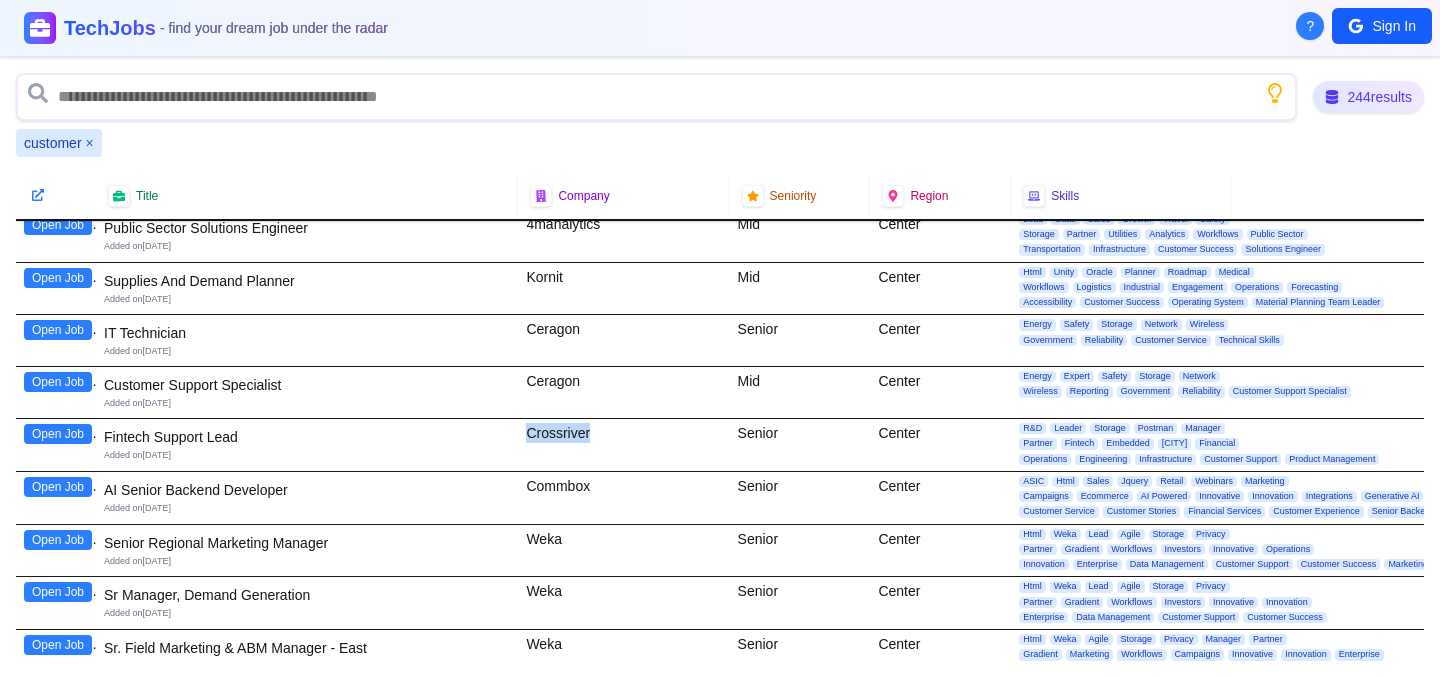 click on "Crossriver" at bounding box center [623, 445] 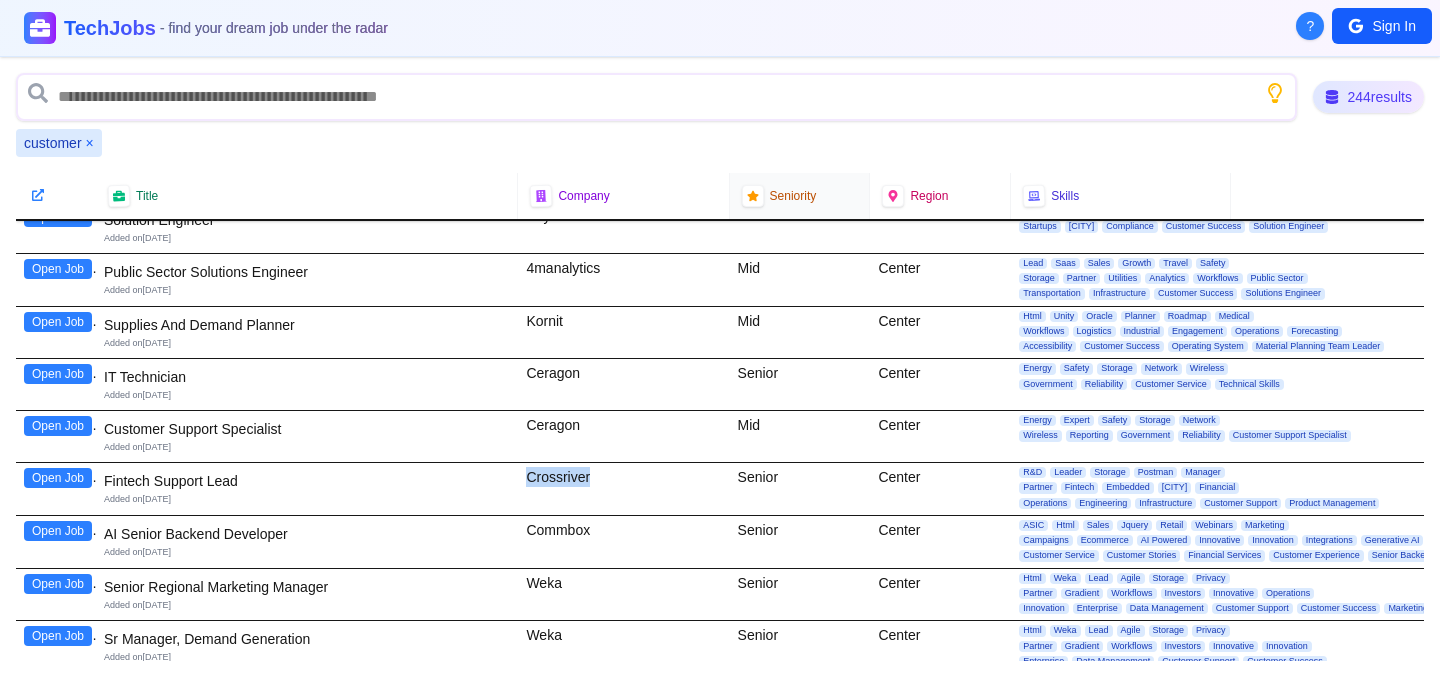 scroll, scrollTop: 284, scrollLeft: 0, axis: vertical 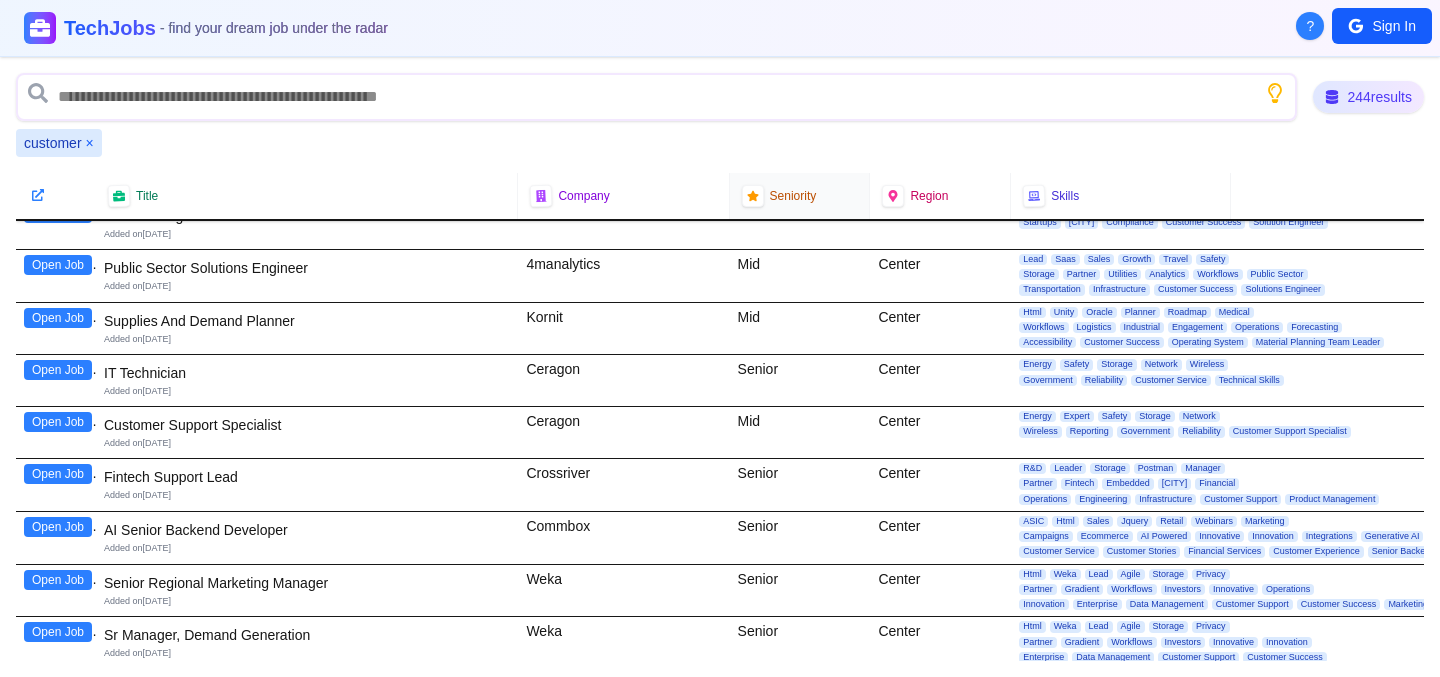 click on "Region" at bounding box center [940, 196] 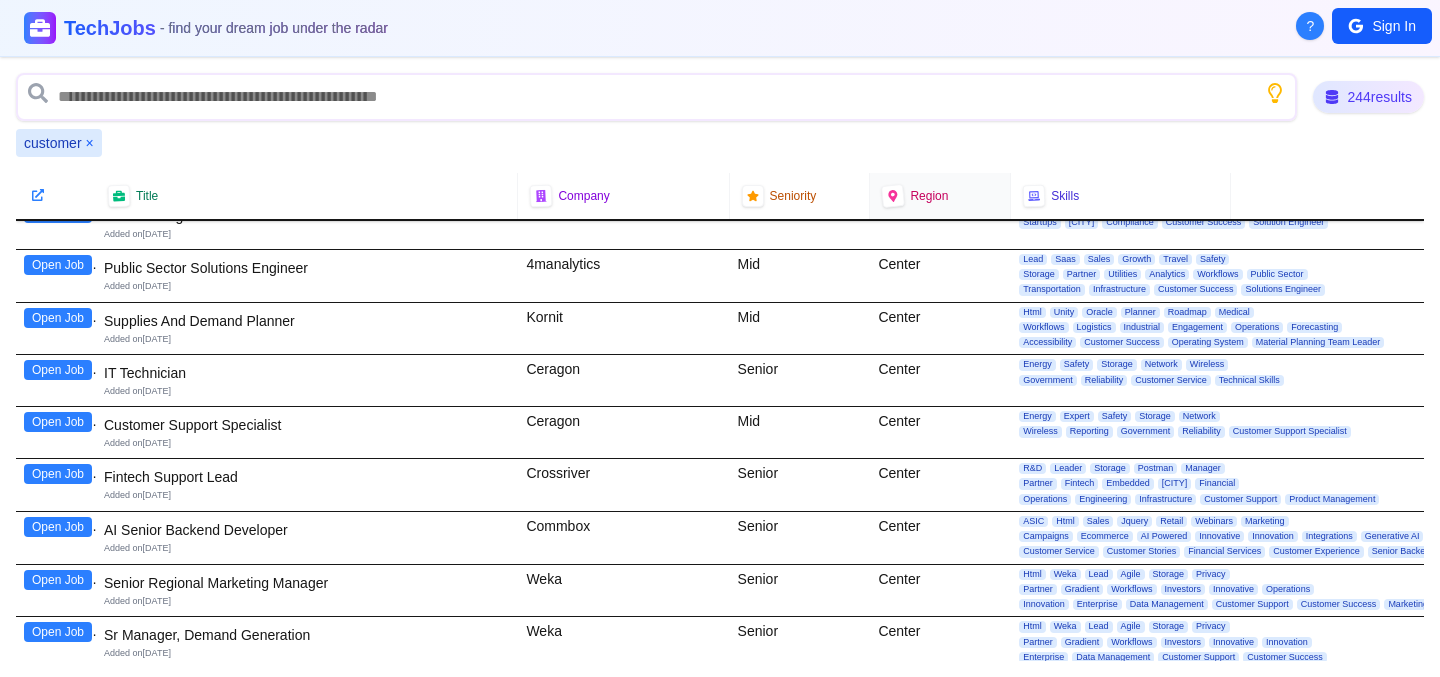 click on "Region" at bounding box center (929, 196) 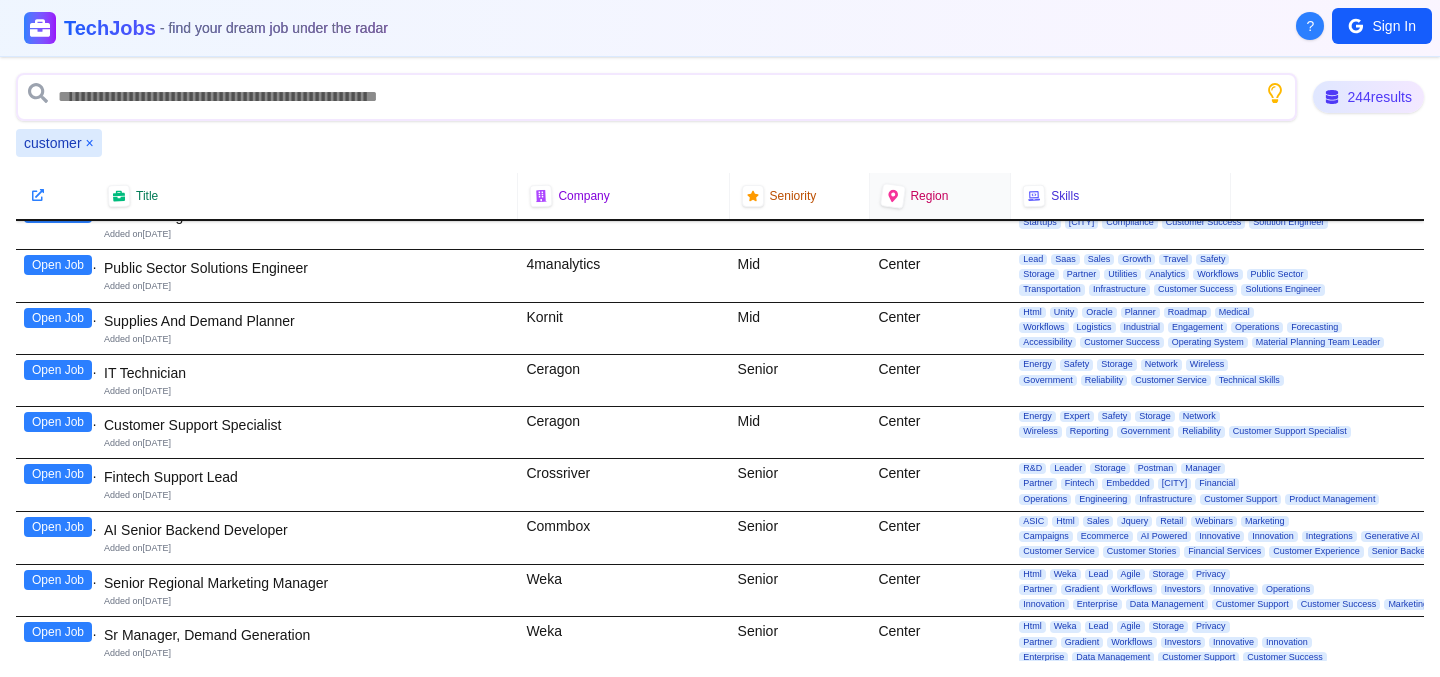 click 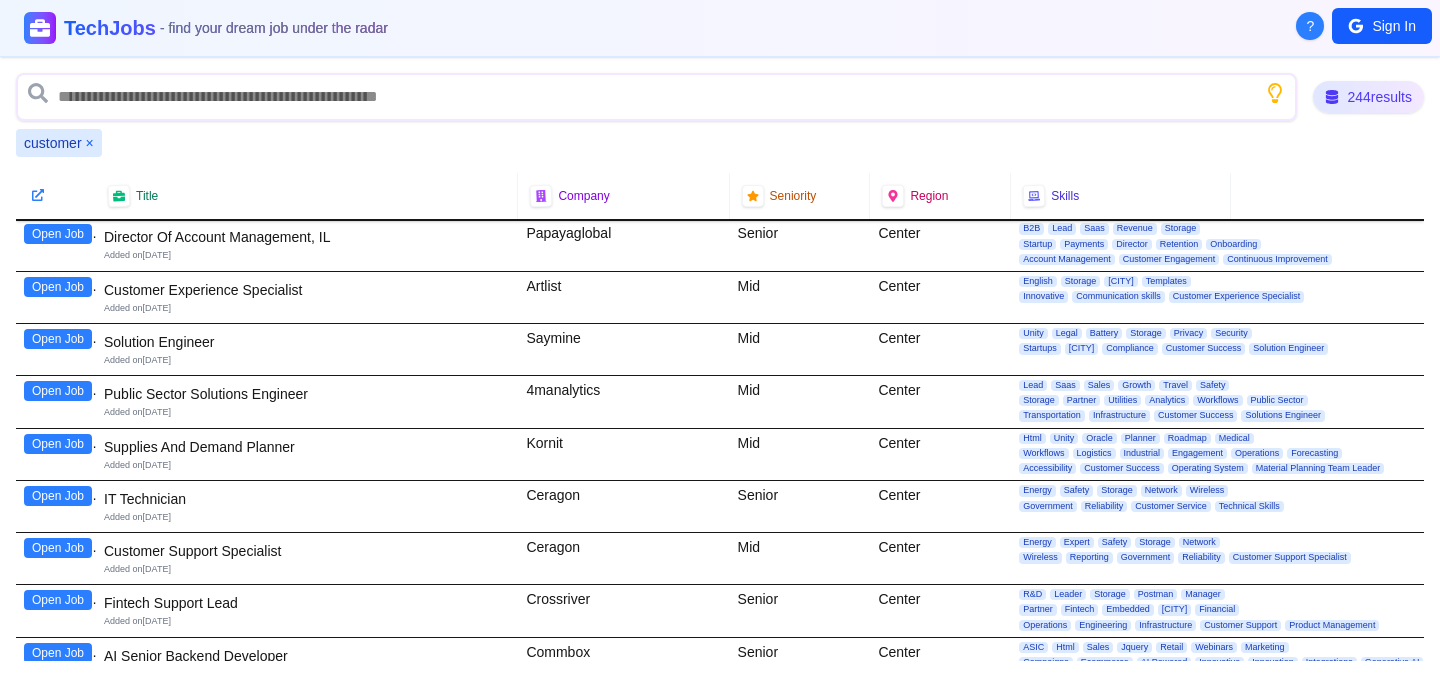 scroll, scrollTop: 0, scrollLeft: 0, axis: both 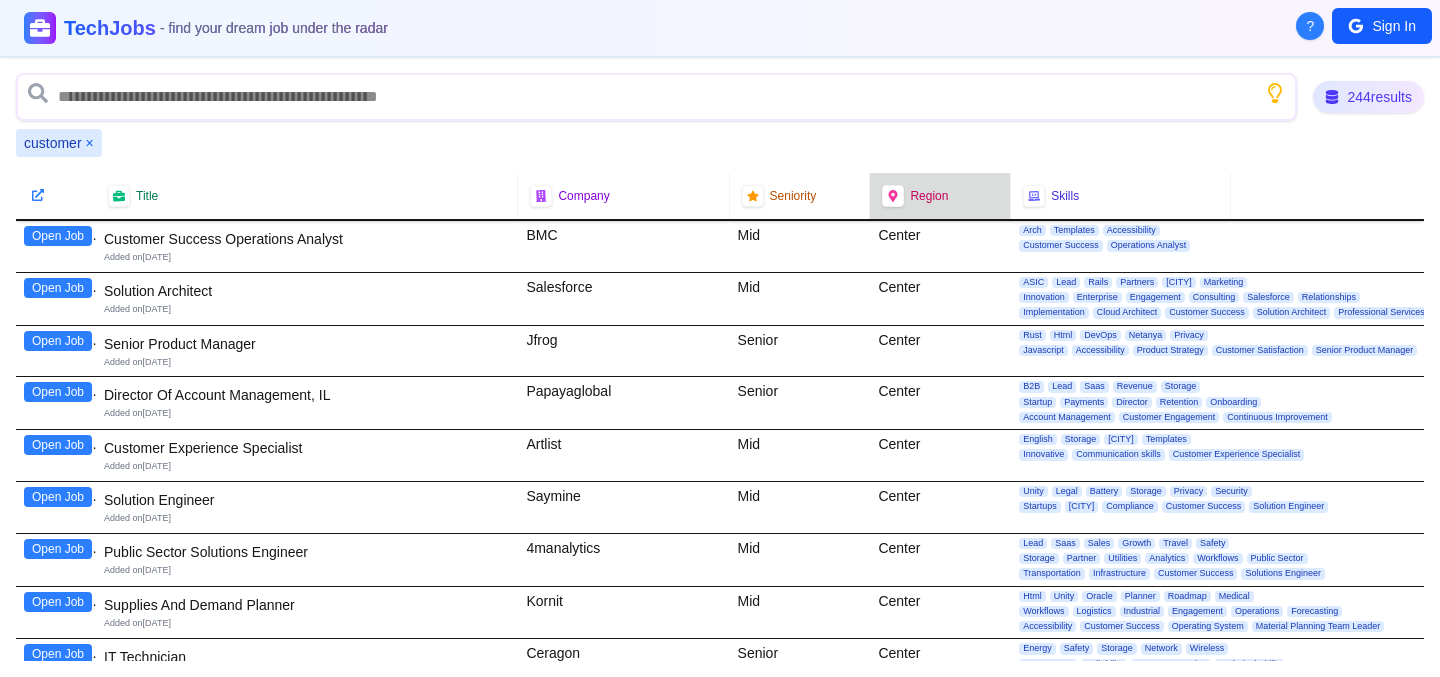 click on "Region" at bounding box center [940, 196] 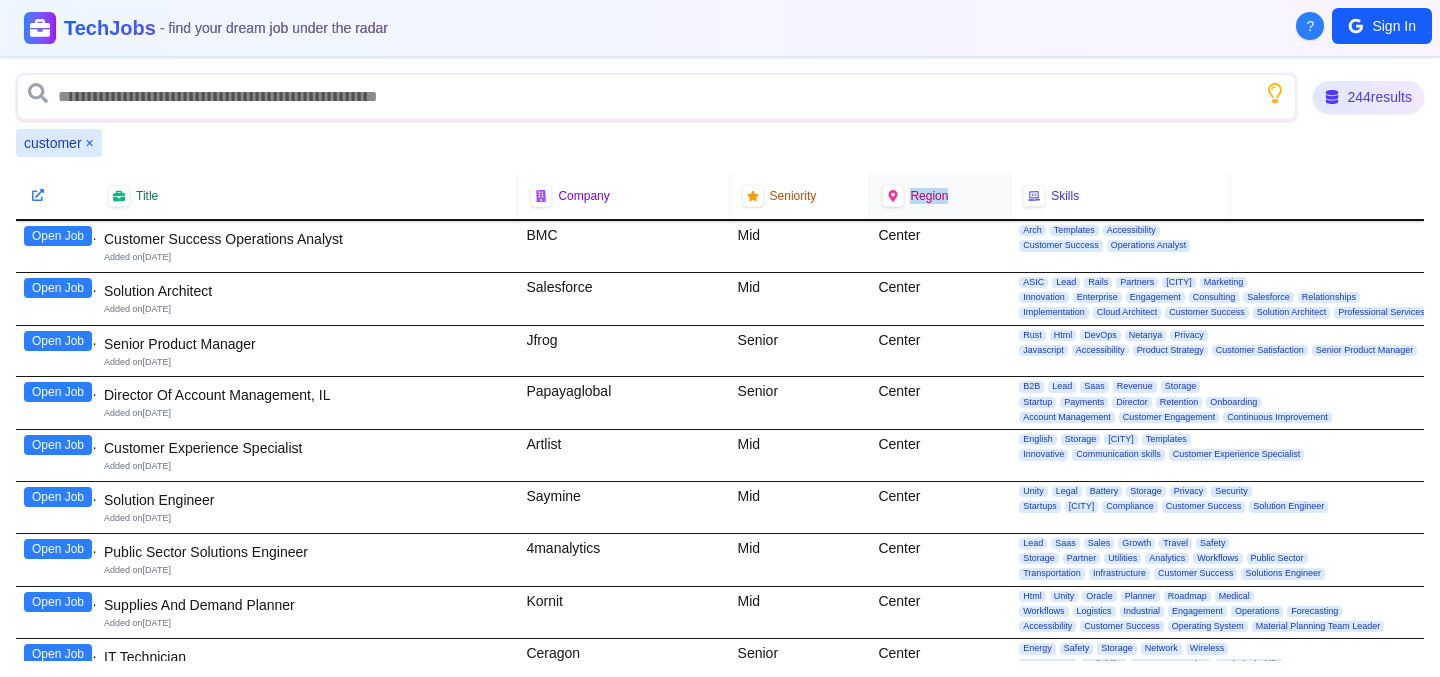 click on "Region" at bounding box center (940, 196) 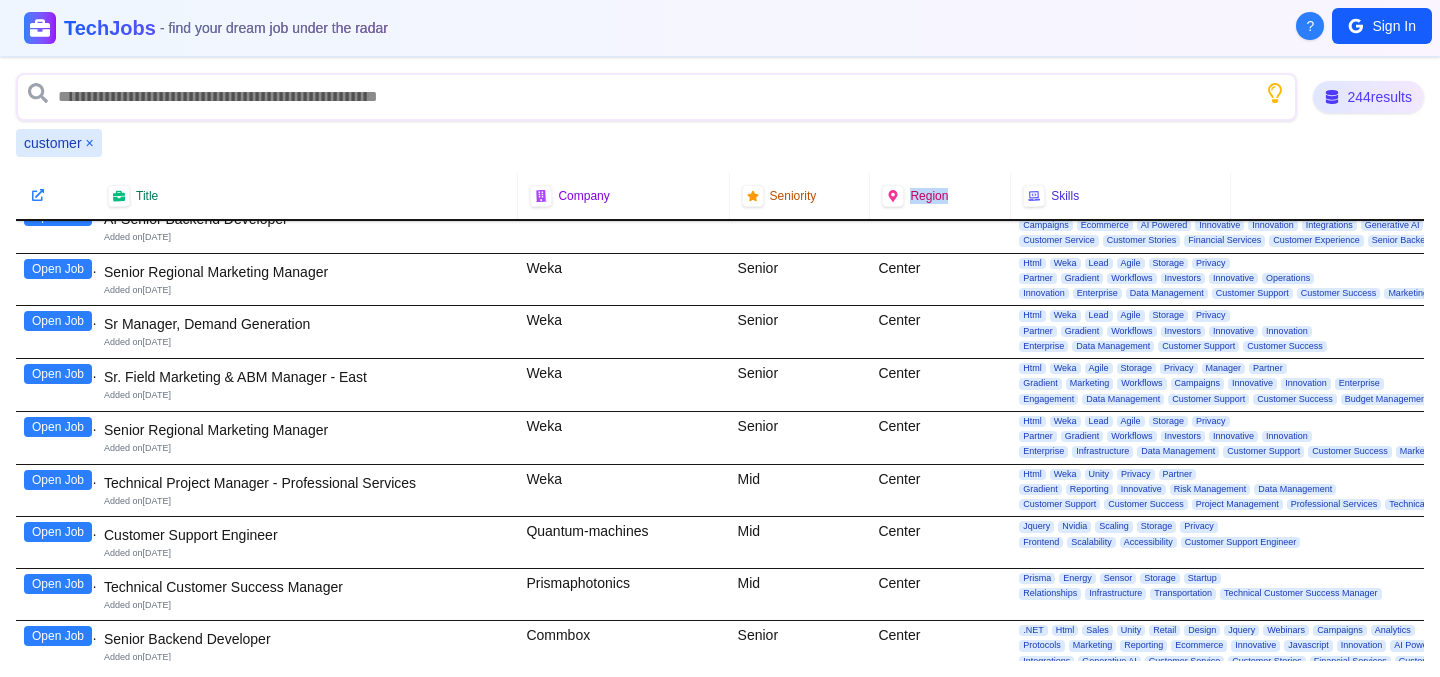 scroll, scrollTop: 0, scrollLeft: 0, axis: both 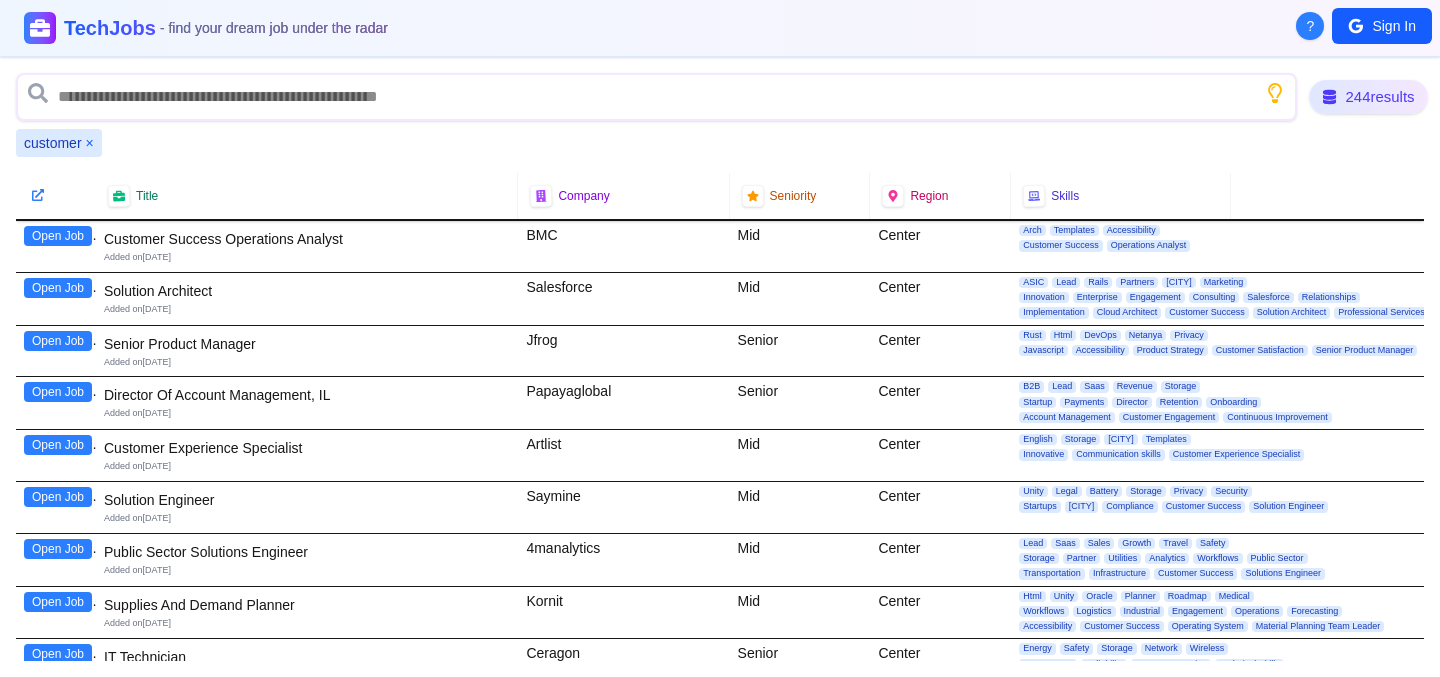 click on "244  results" at bounding box center [1369, 97] 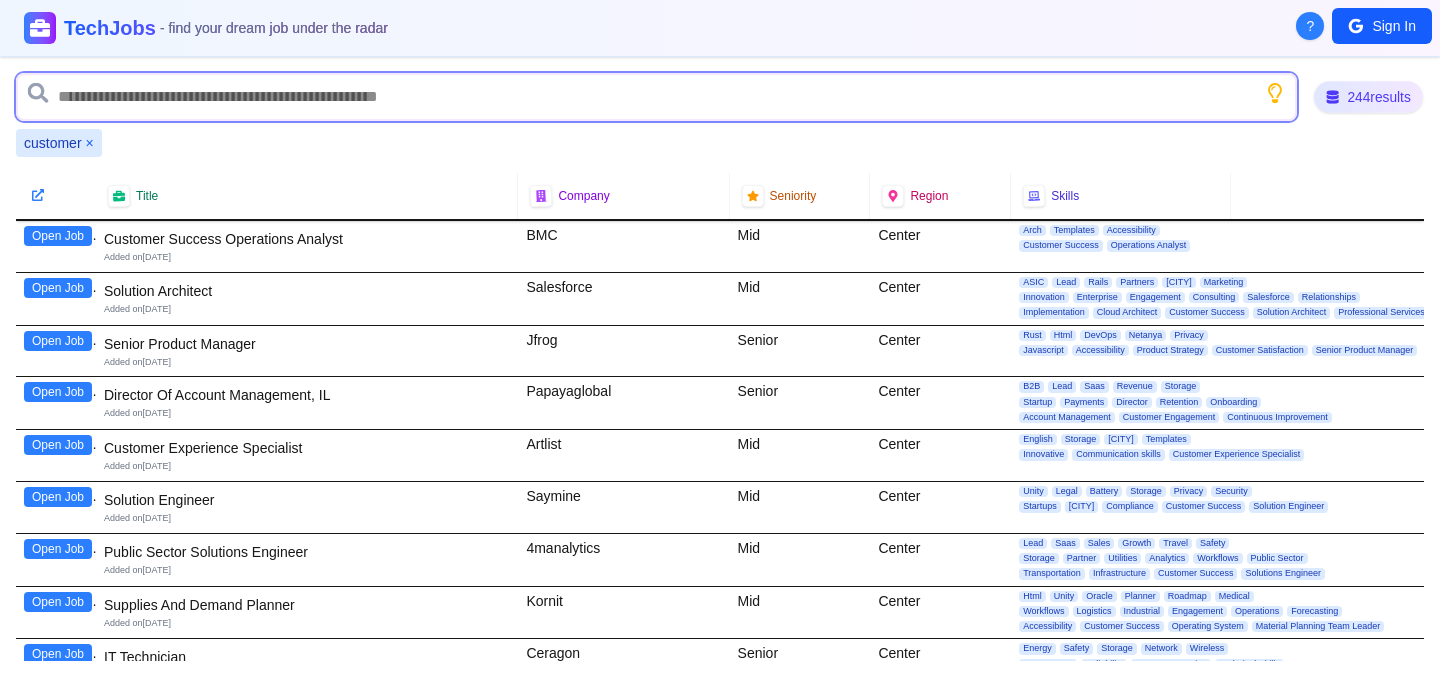 click at bounding box center (656, 97) 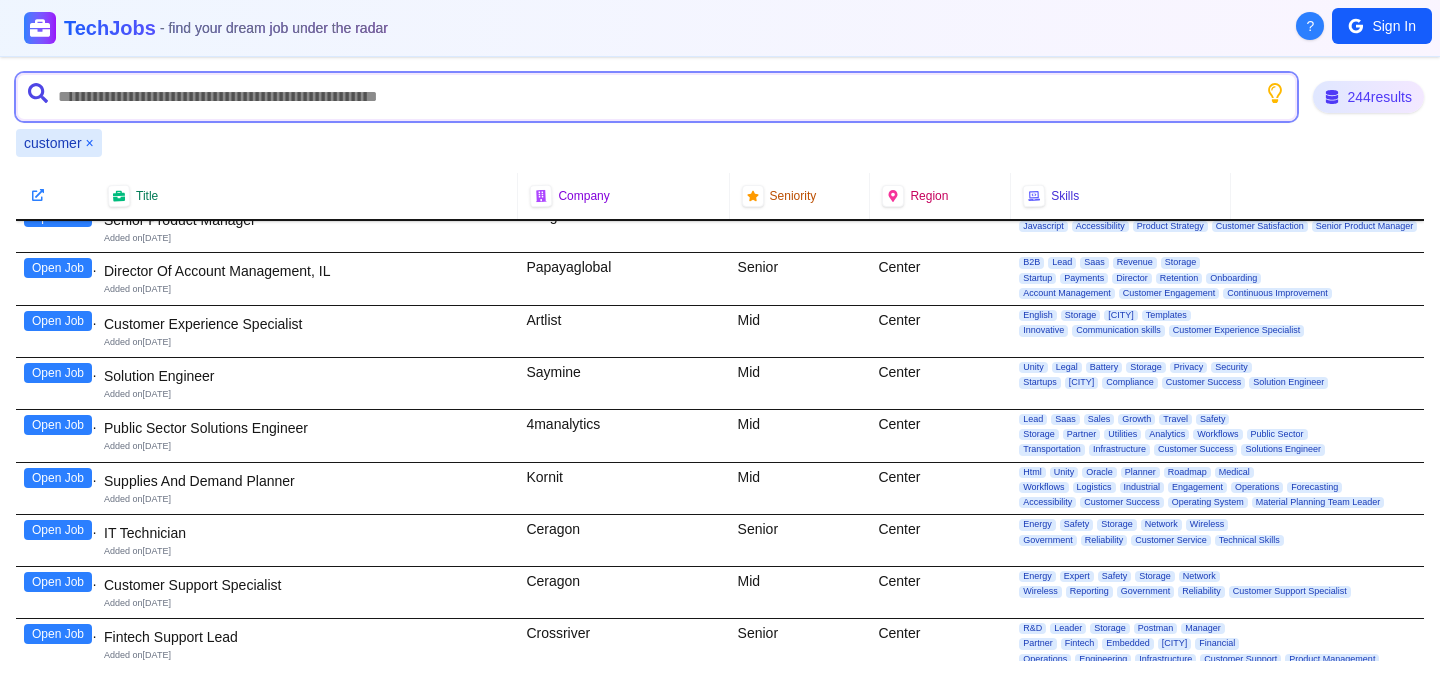 scroll, scrollTop: 0, scrollLeft: 0, axis: both 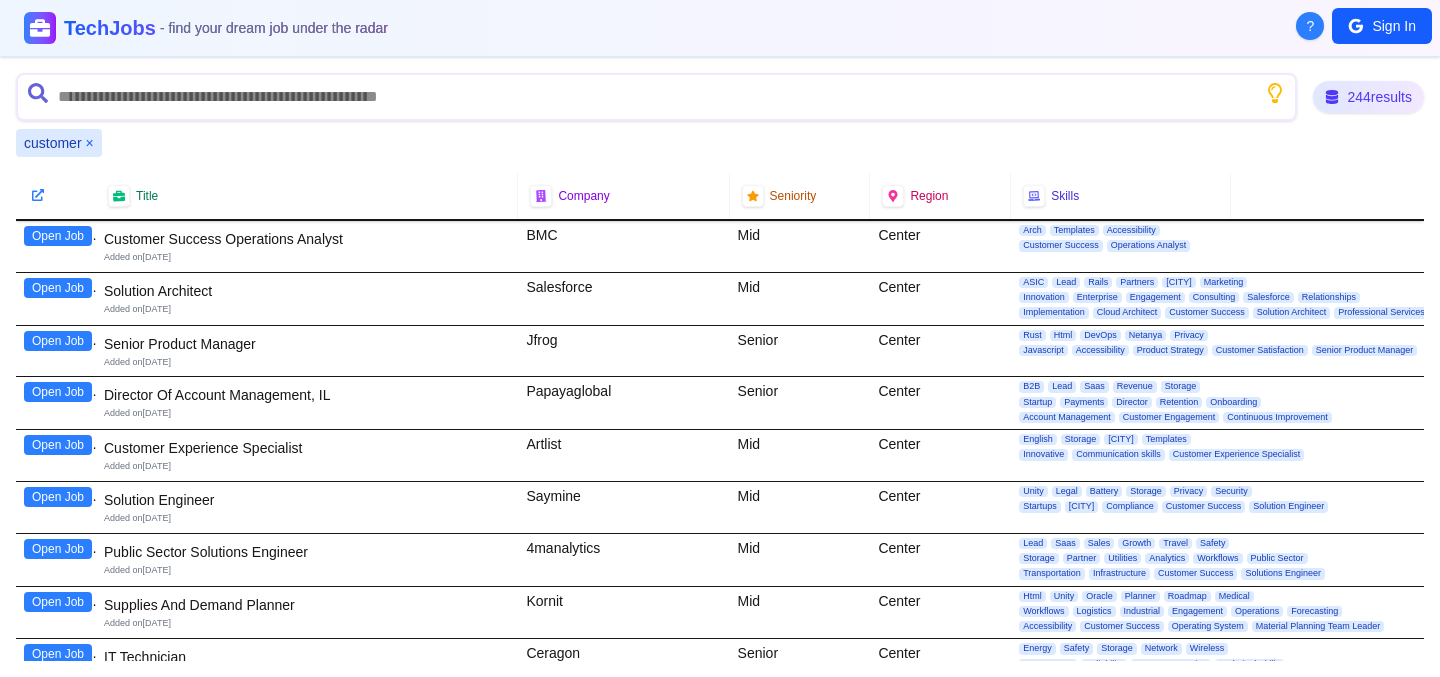click on "×" at bounding box center [90, 143] 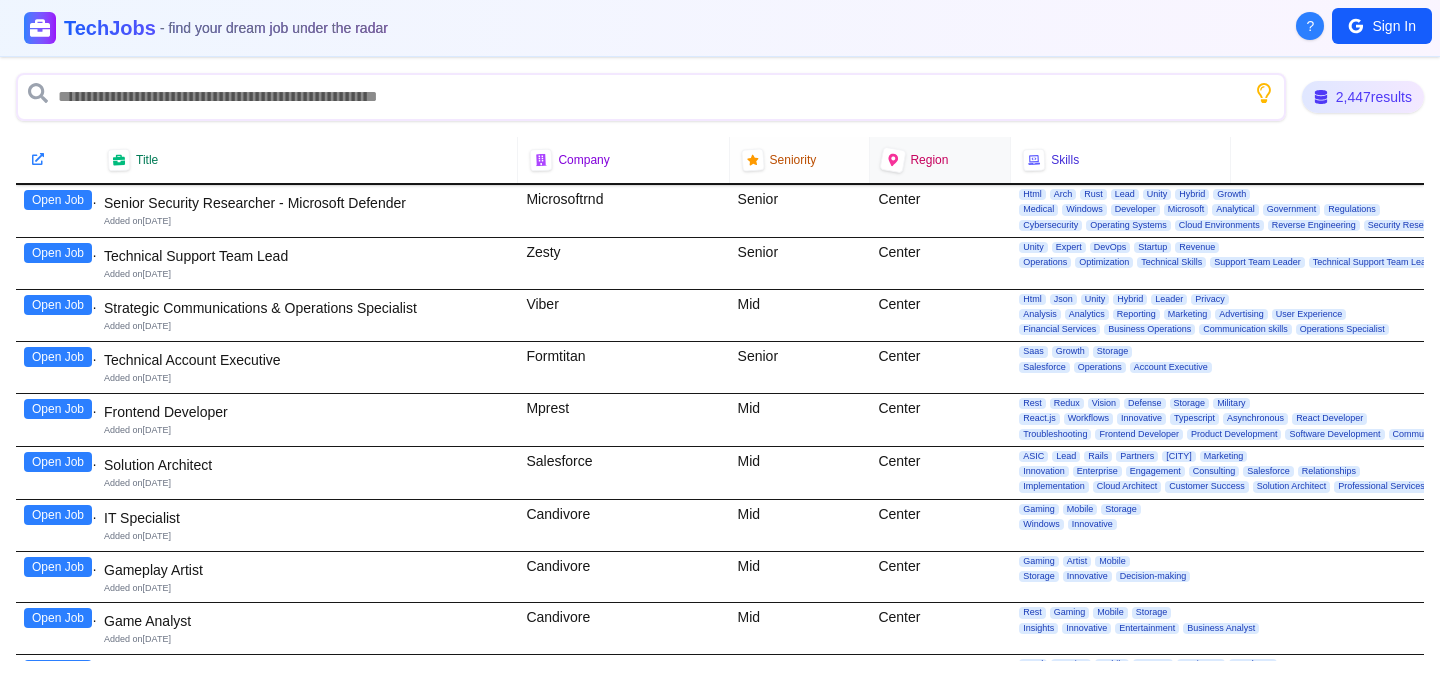 click at bounding box center (893, 159) 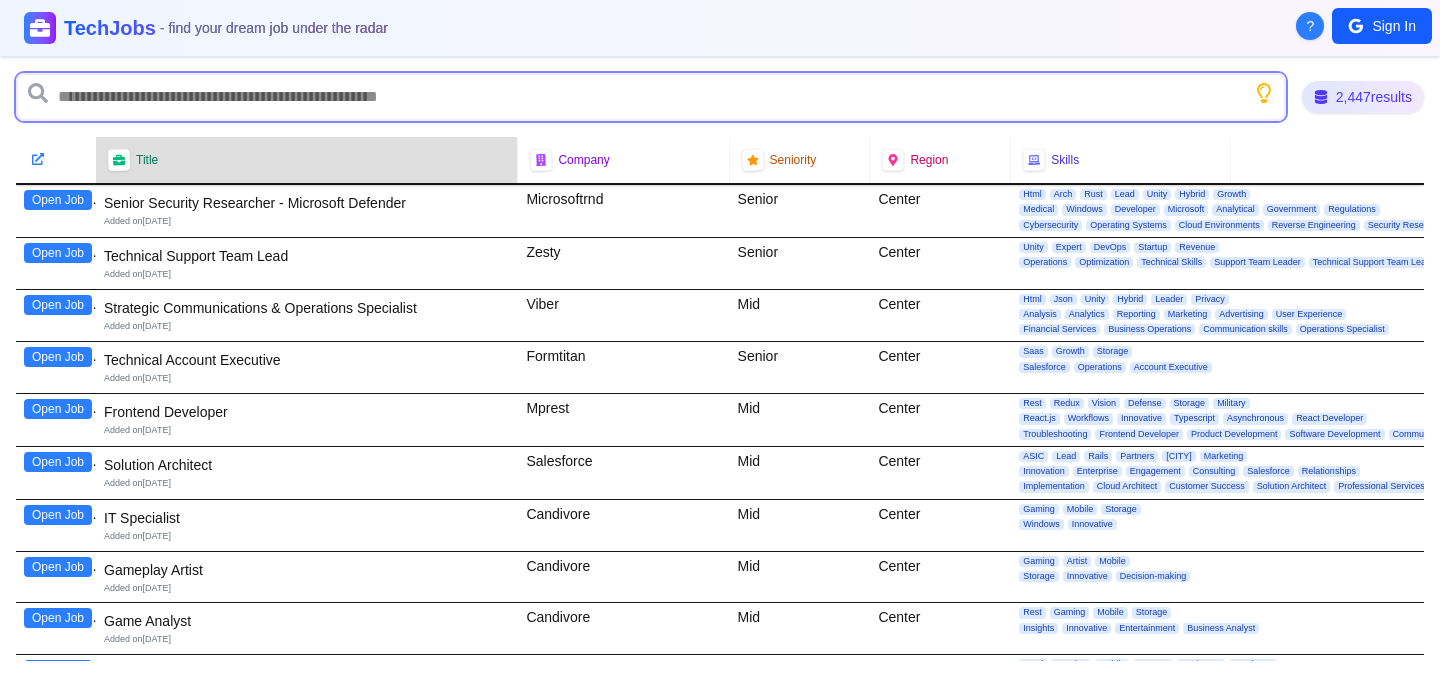 click at bounding box center (651, 97) 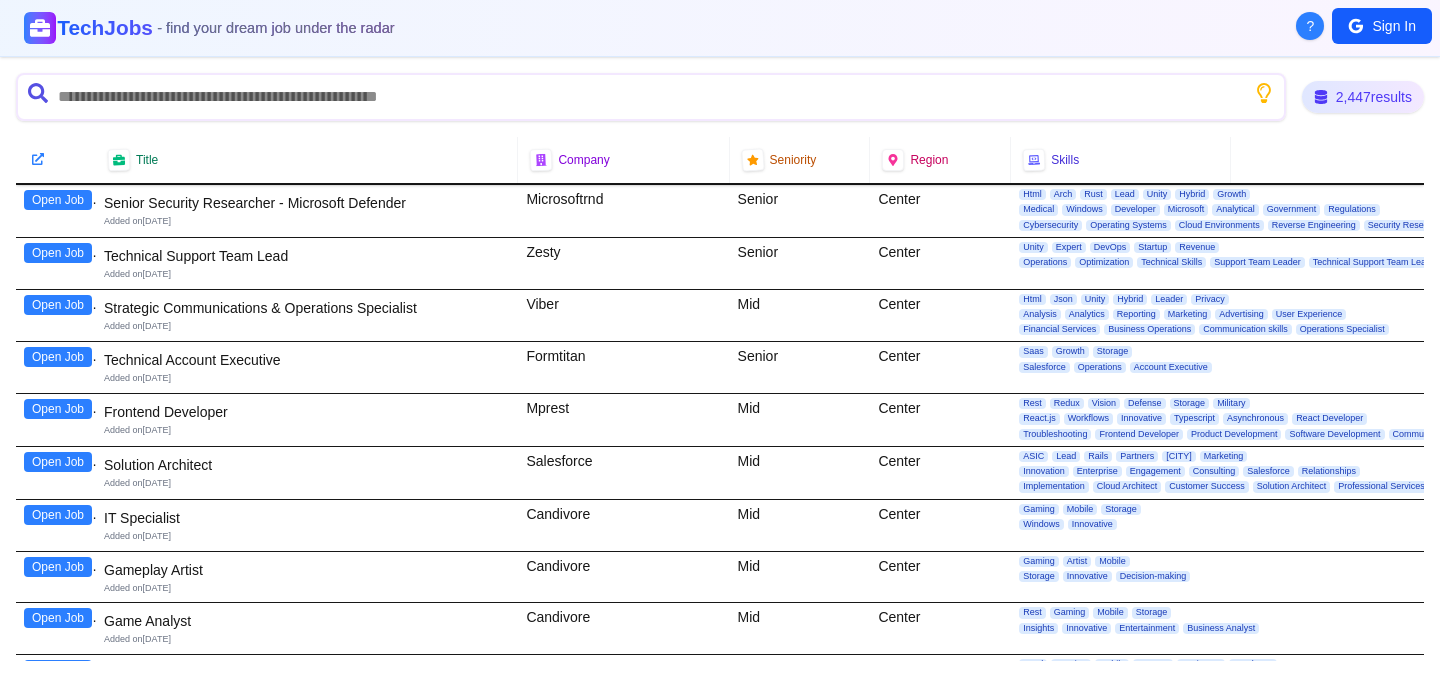 click on "- find your dream job under the radar" at bounding box center (276, 28) 